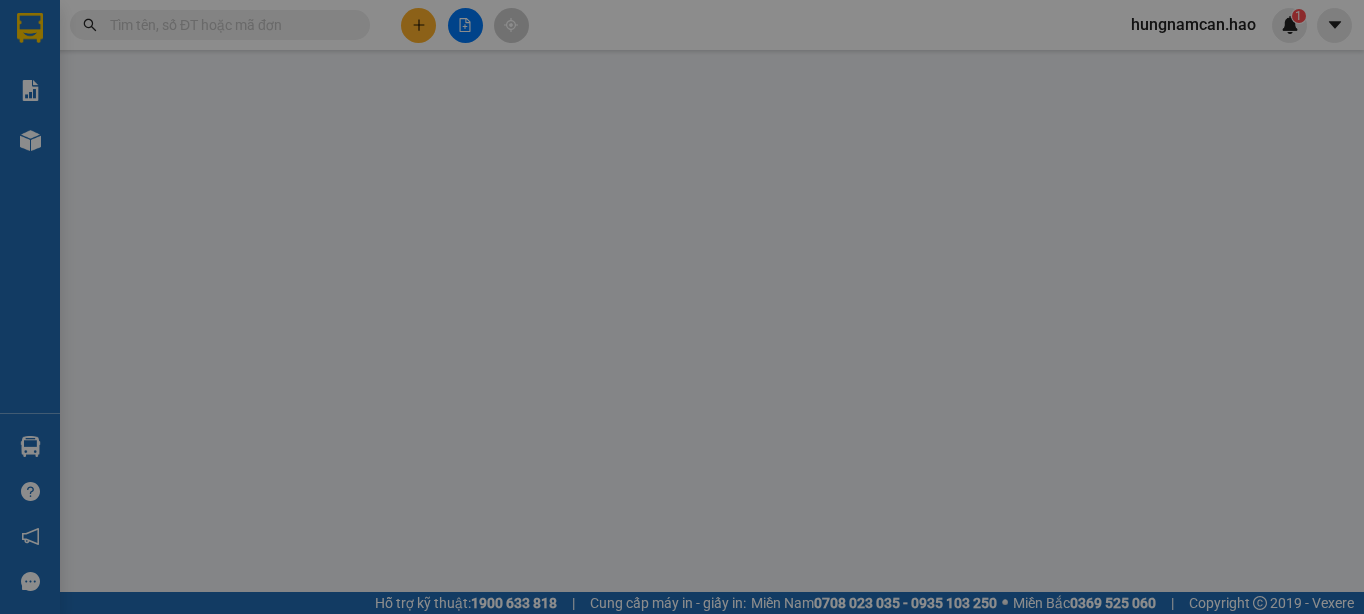 scroll, scrollTop: 0, scrollLeft: 0, axis: both 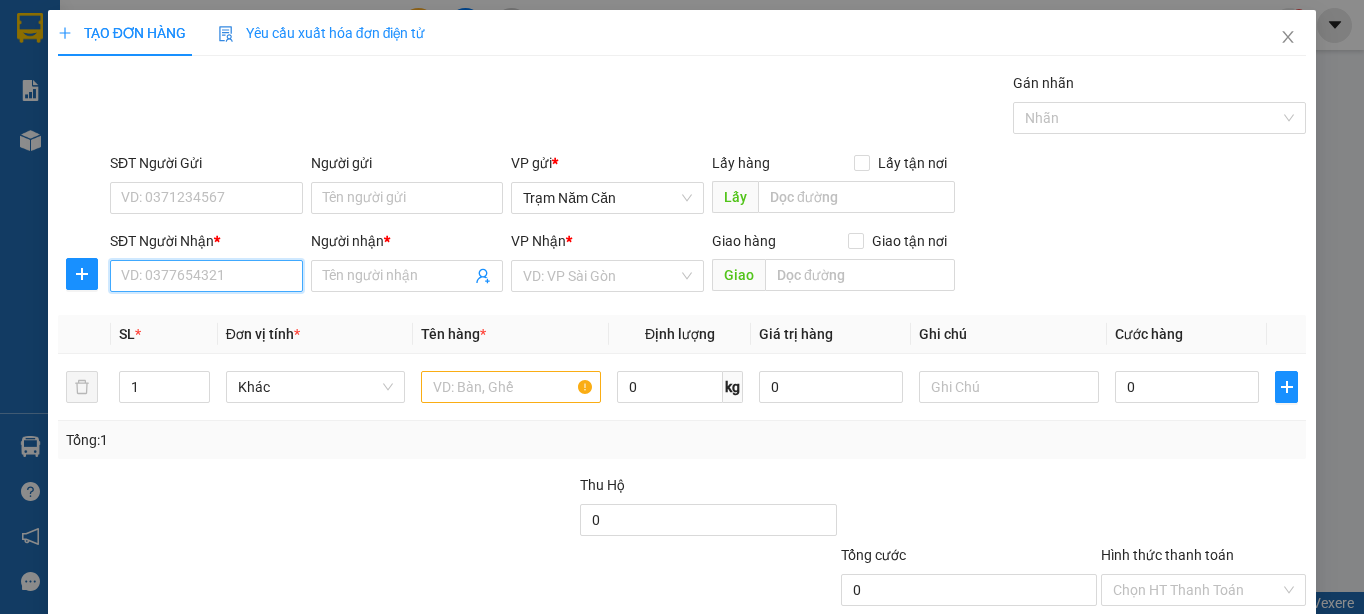 click on "SĐT Người Nhận  *" at bounding box center [206, 276] 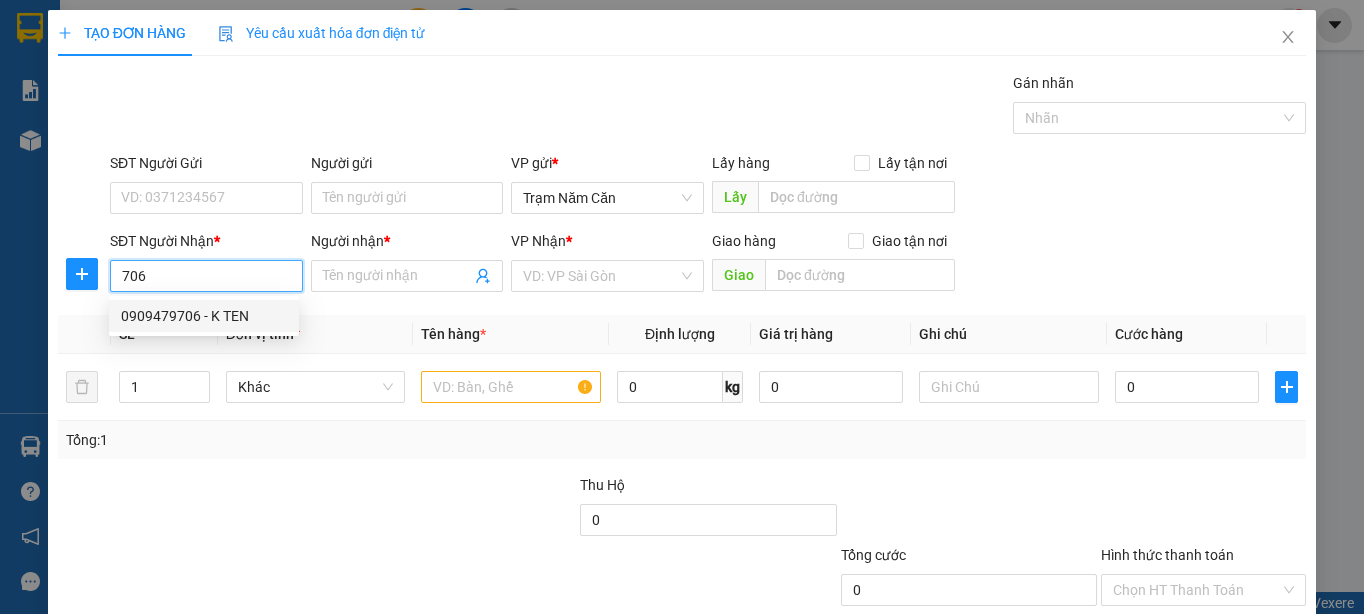 click on "0909479706 - K TEN" at bounding box center (204, 316) 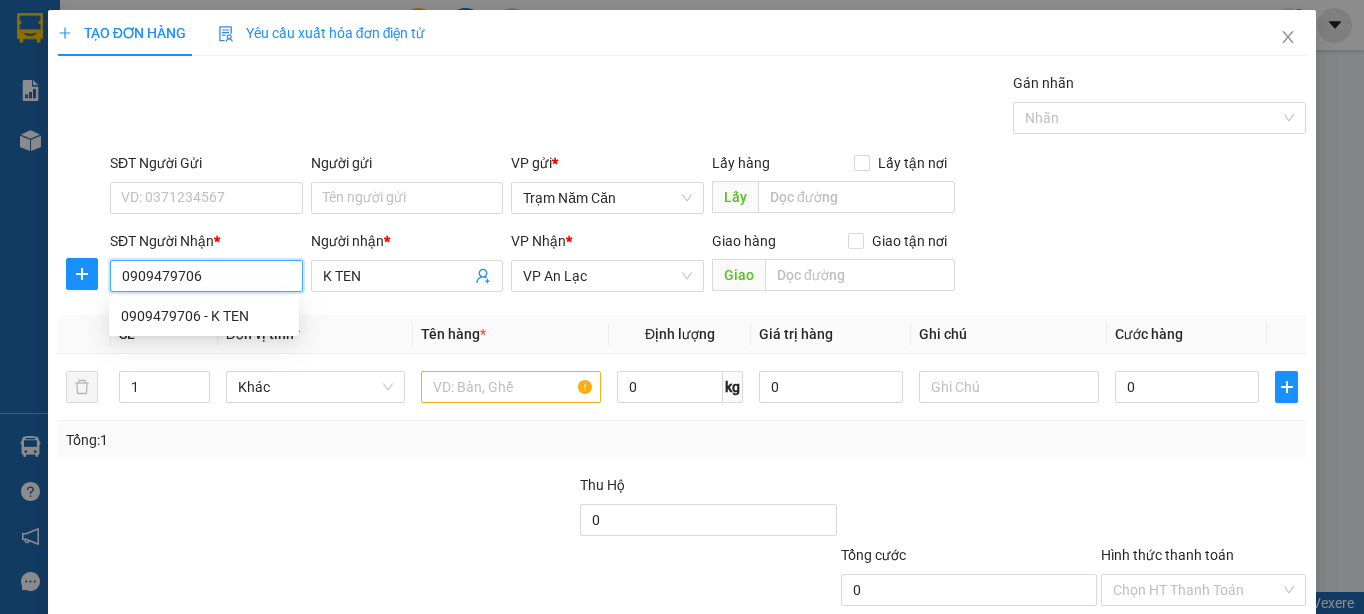 type on "140.000" 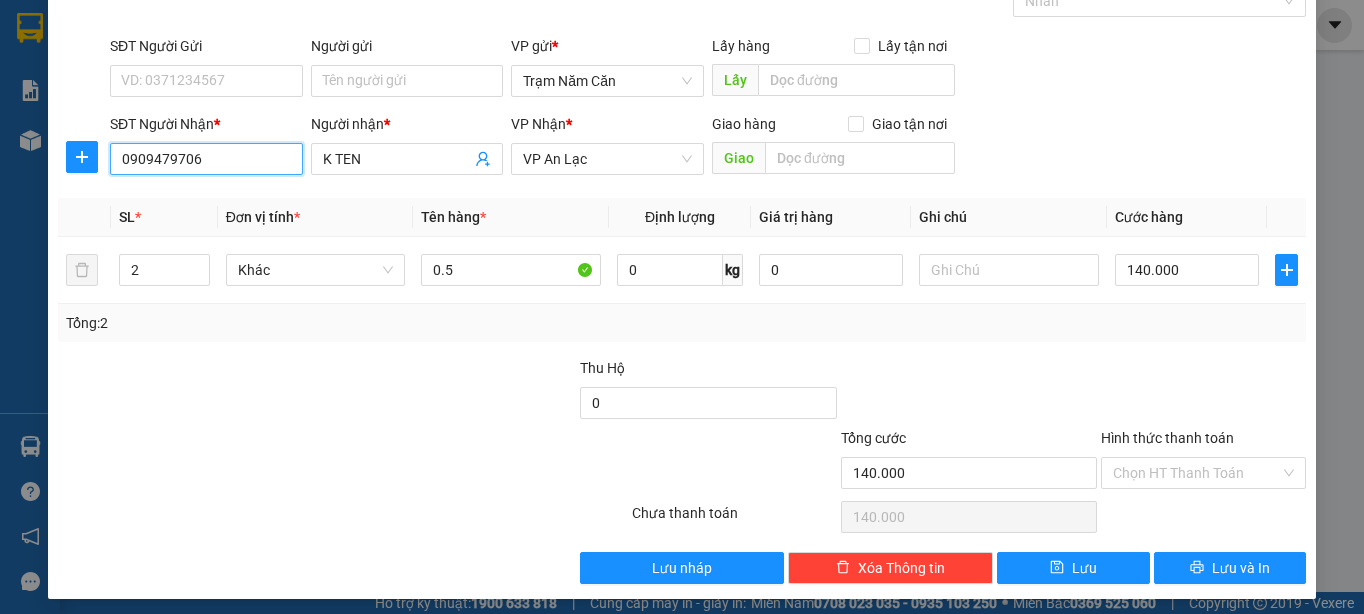 scroll, scrollTop: 126, scrollLeft: 0, axis: vertical 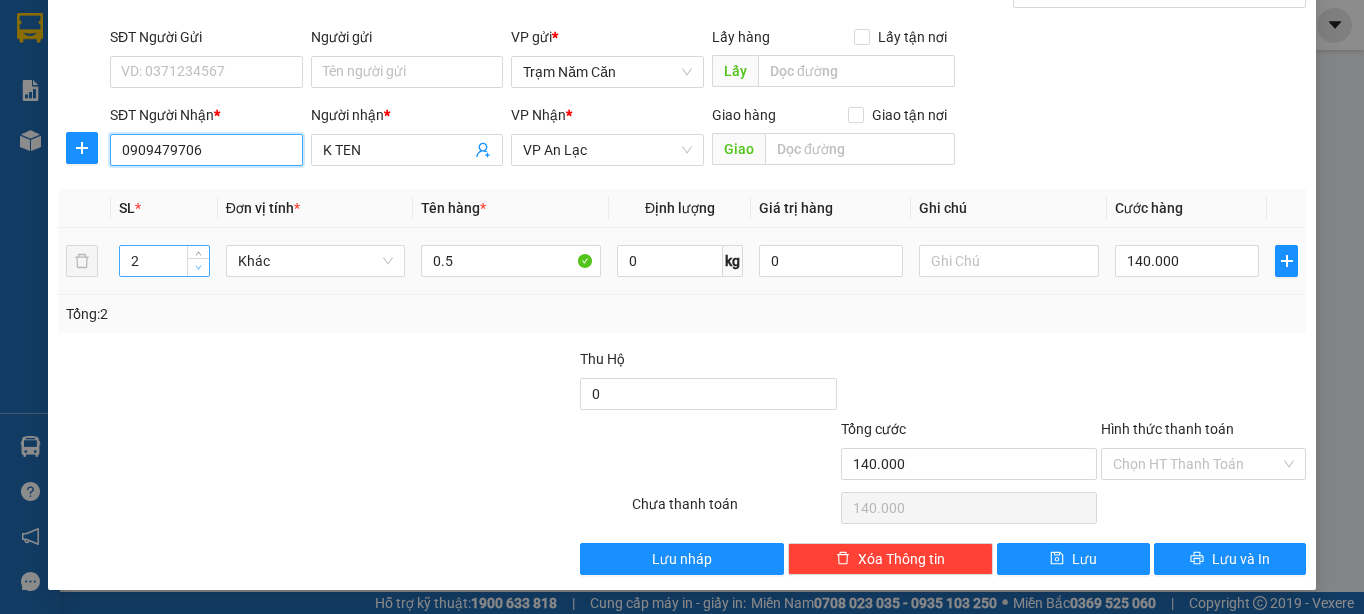 type on "0909479706" 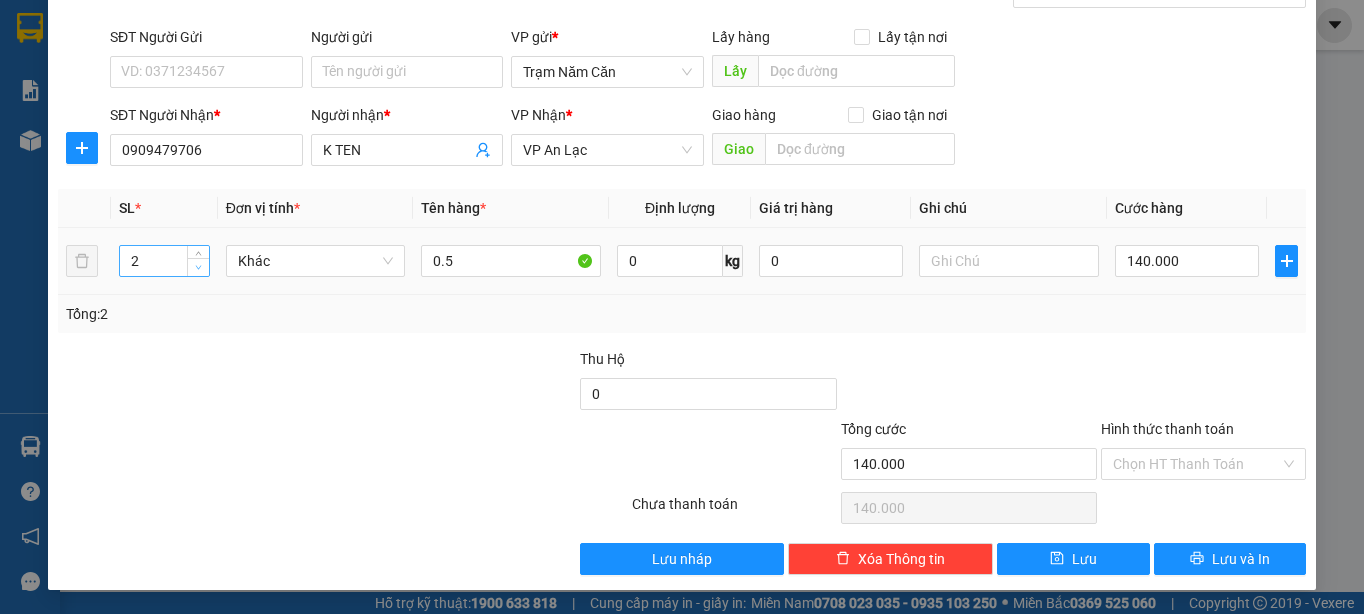 type on "1" 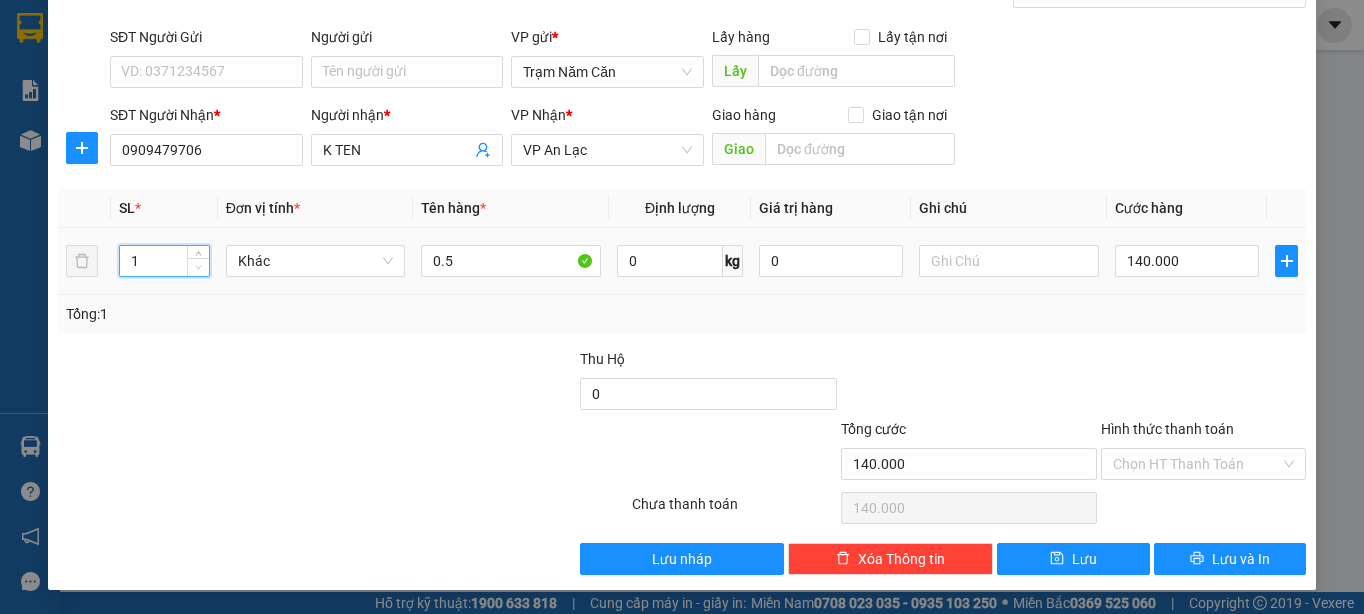 click at bounding box center (199, 268) 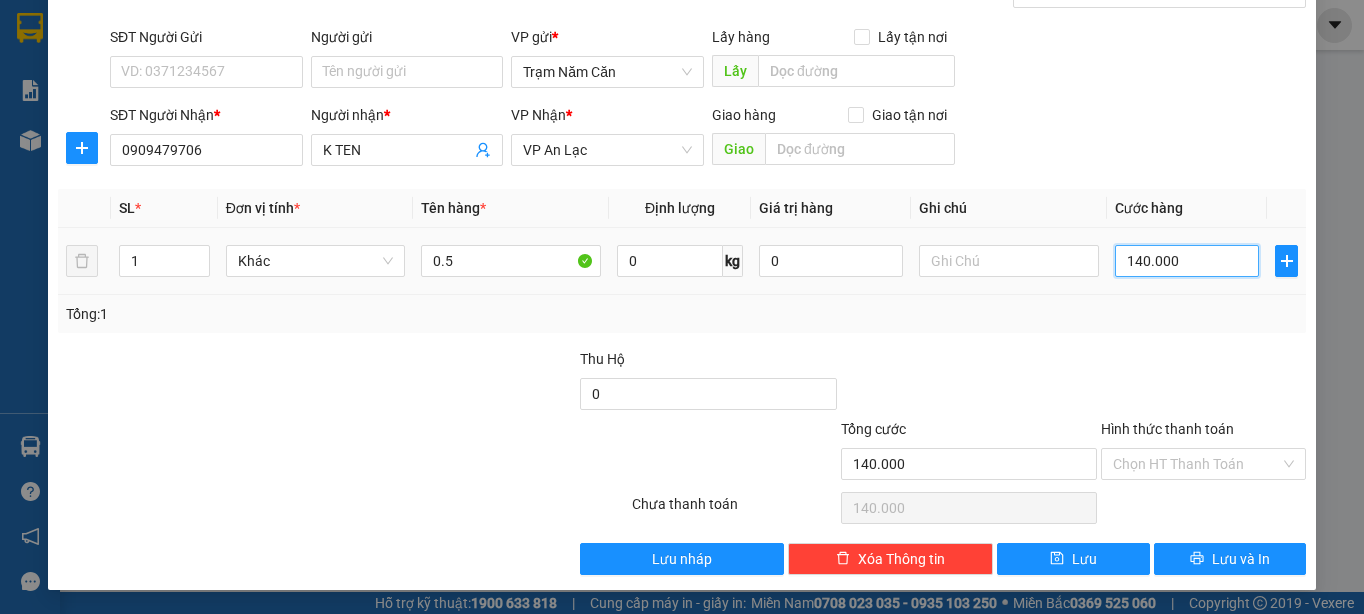 click on "140.000" at bounding box center (1187, 261) 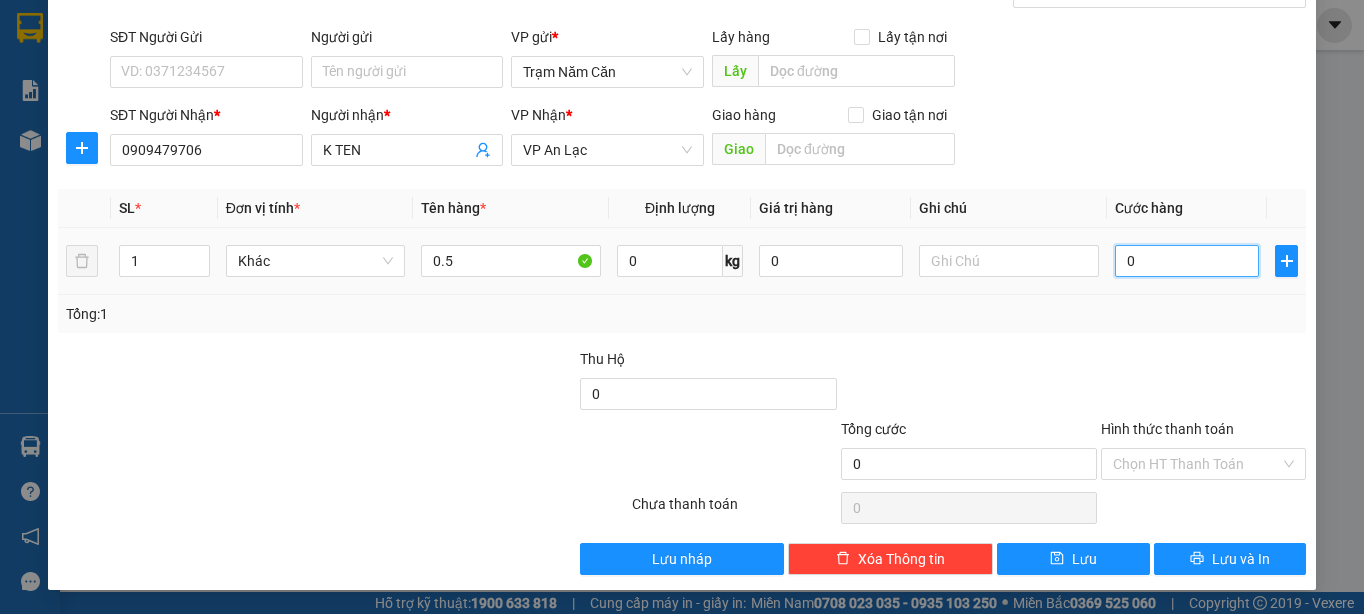 type on "6" 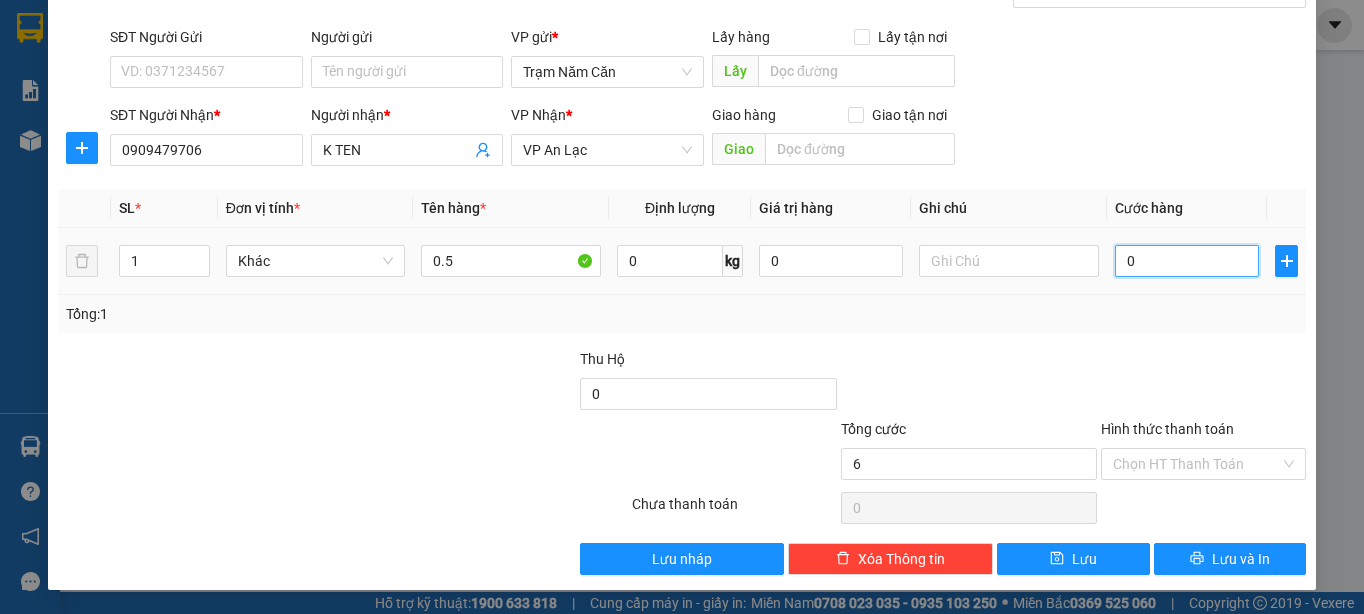 type on "6" 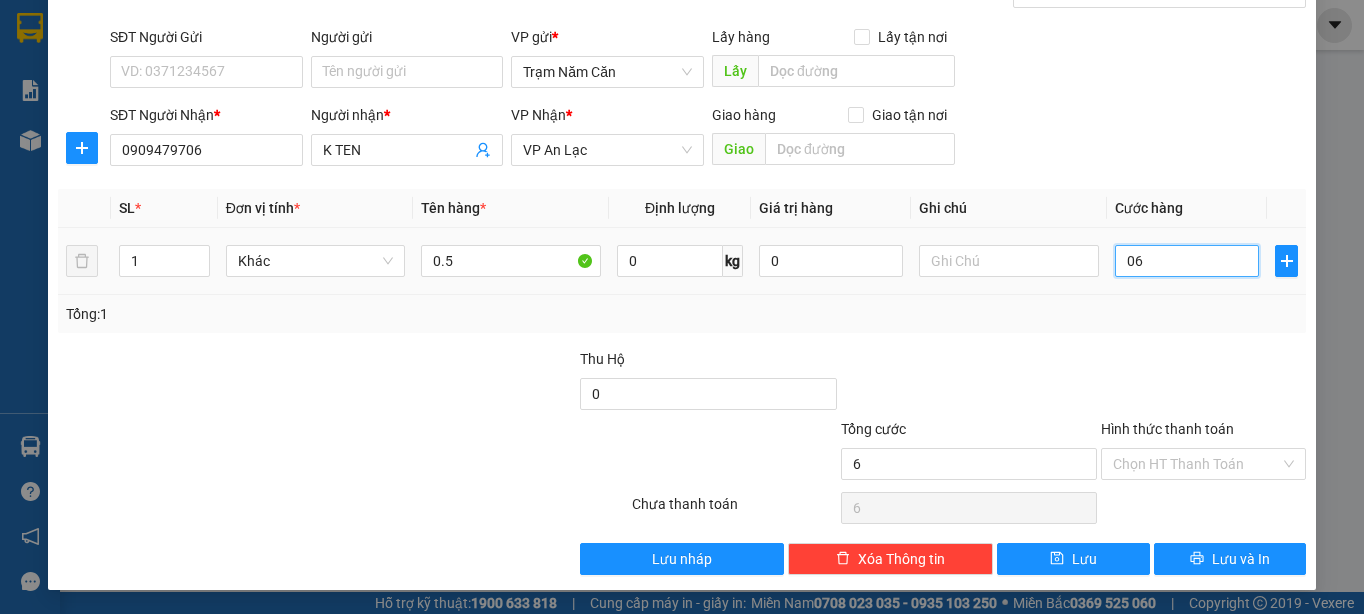 type on "060" 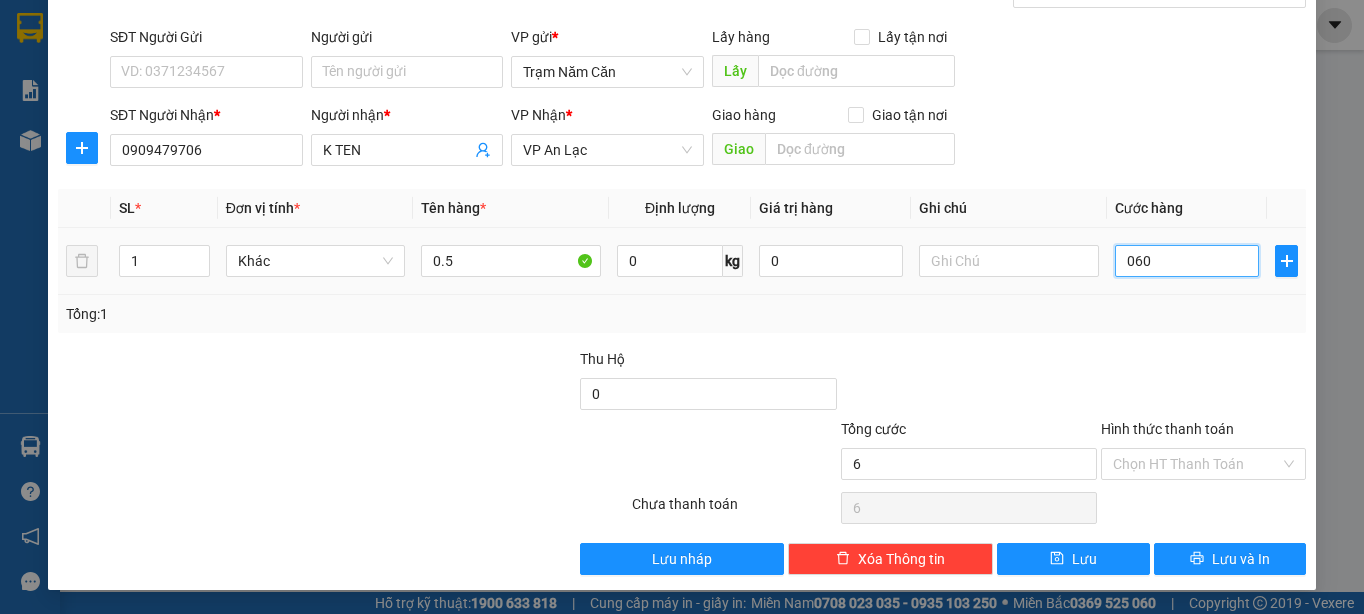 type on "60" 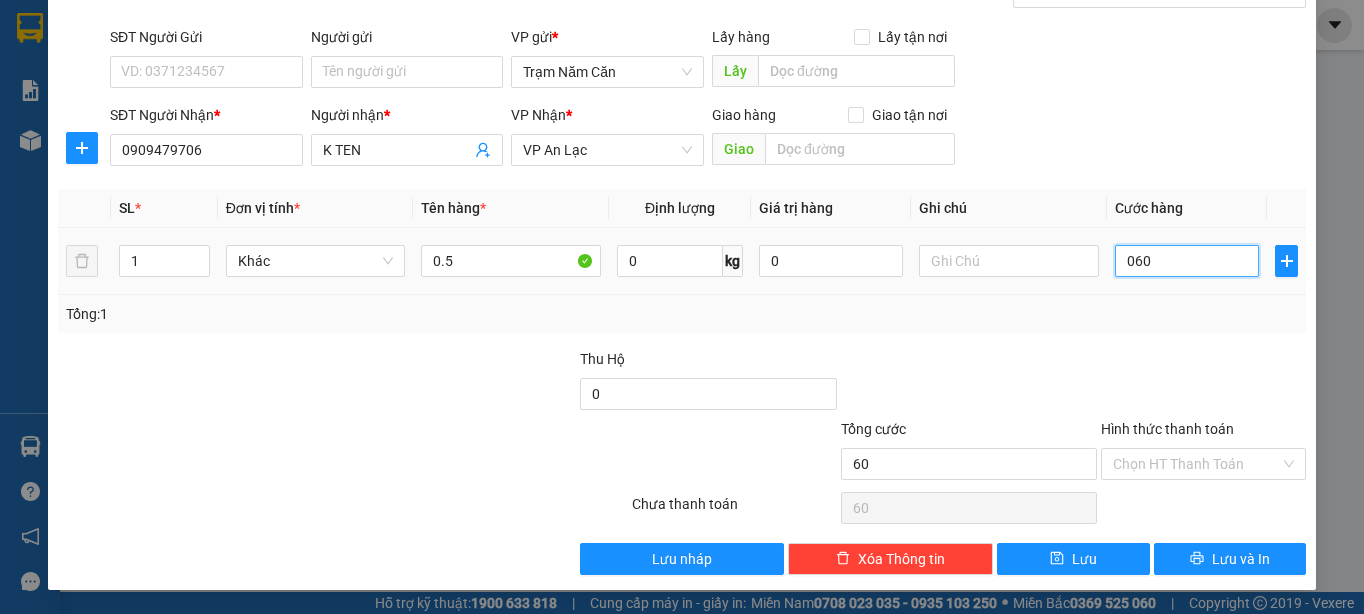 type on "060" 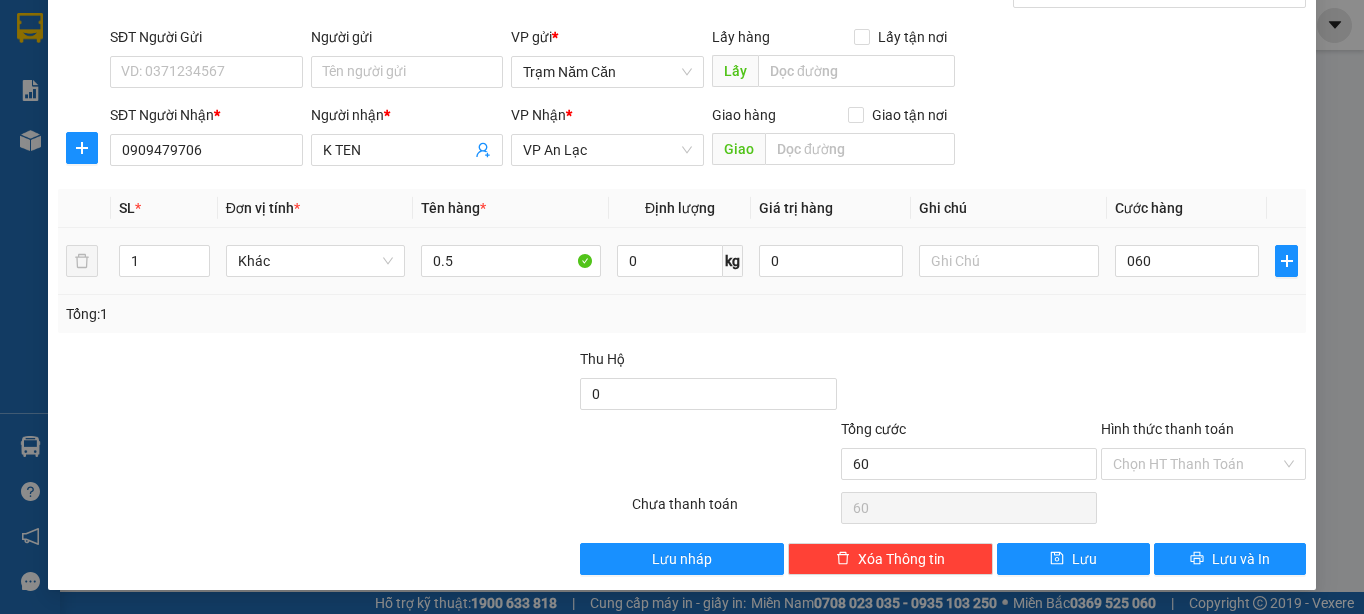 type on "60.000" 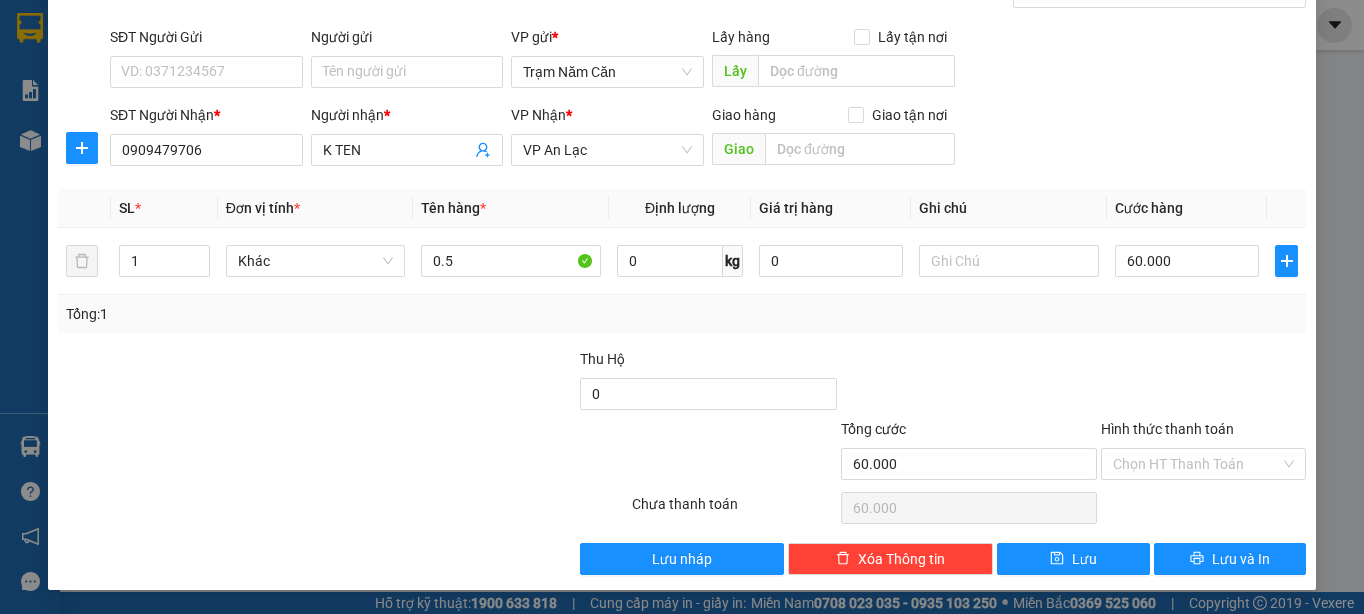 click on "Tổng:  1" at bounding box center (682, 314) 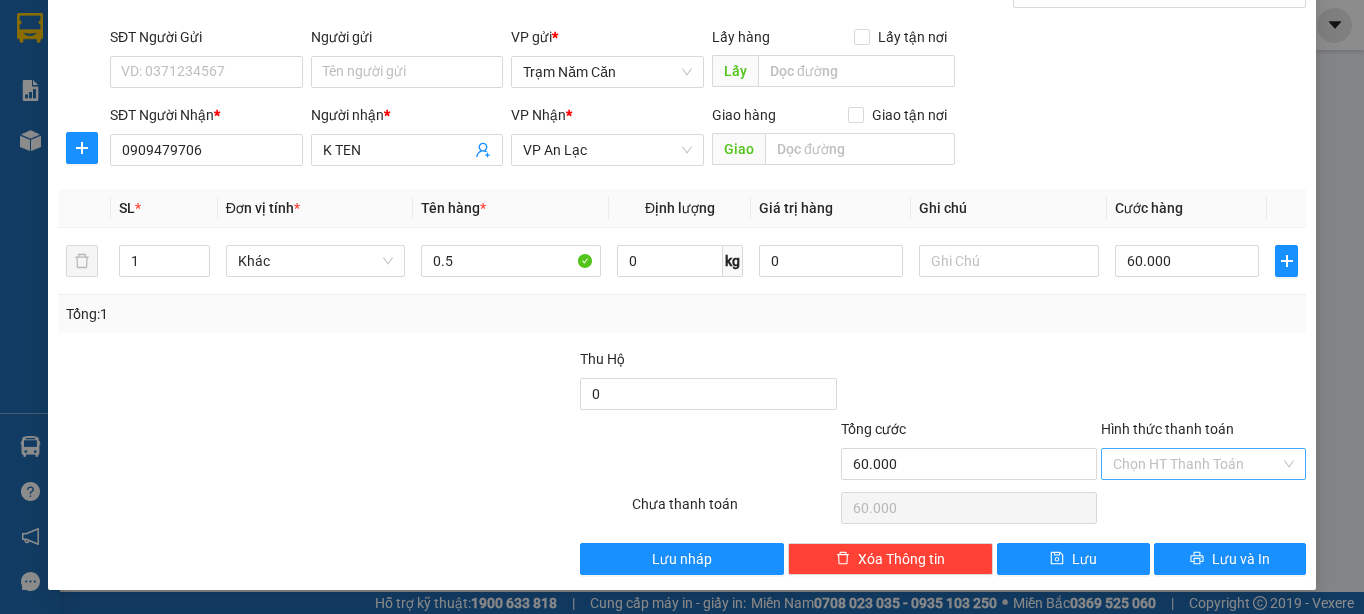 drag, startPoint x: 1147, startPoint y: 447, endPoint x: 1147, endPoint y: 477, distance: 30 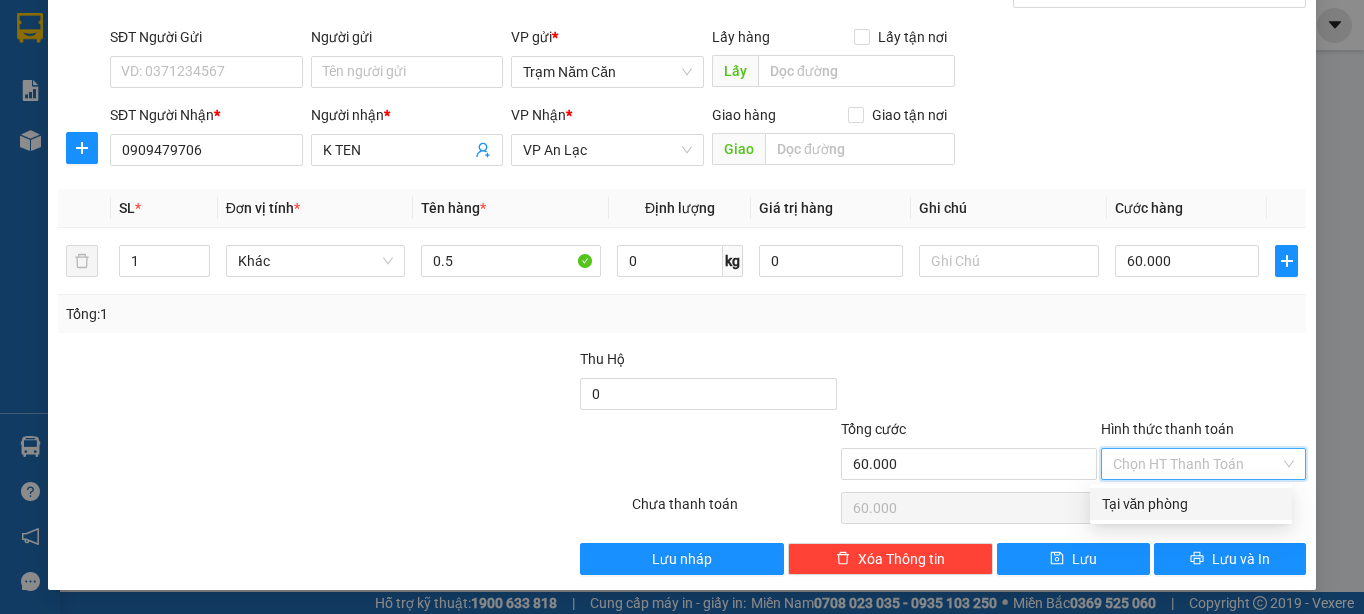 click on "Tại văn phòng" at bounding box center [1191, 504] 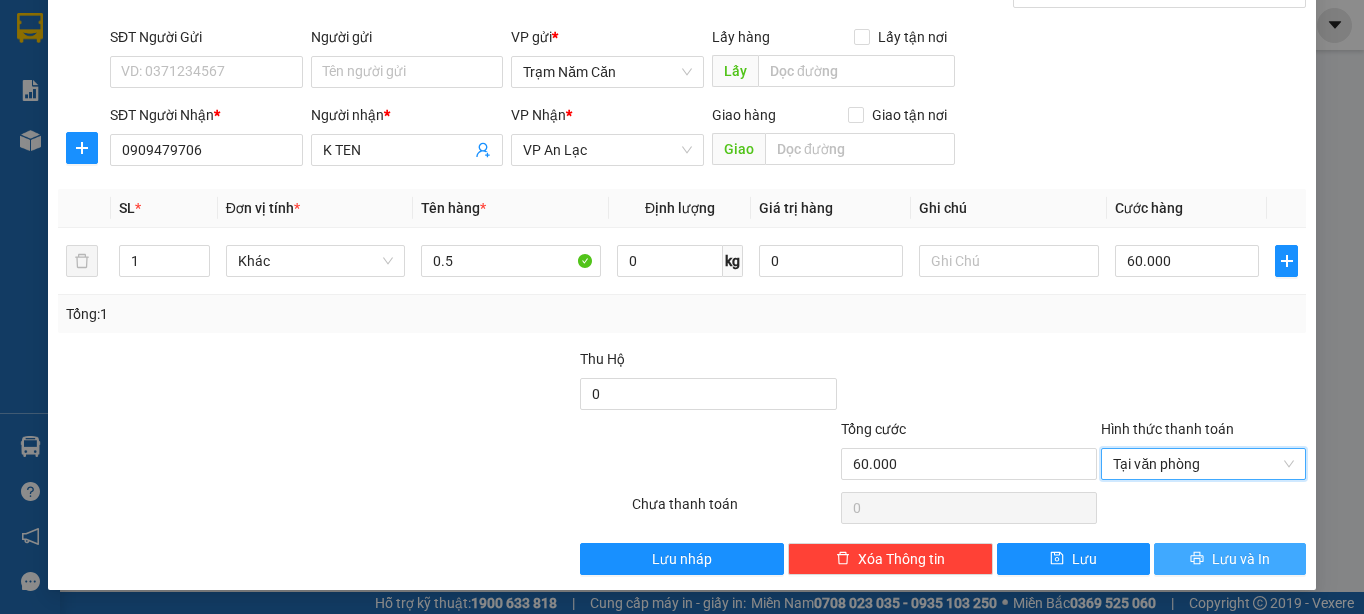 click on "Lưu và In" at bounding box center (1230, 559) 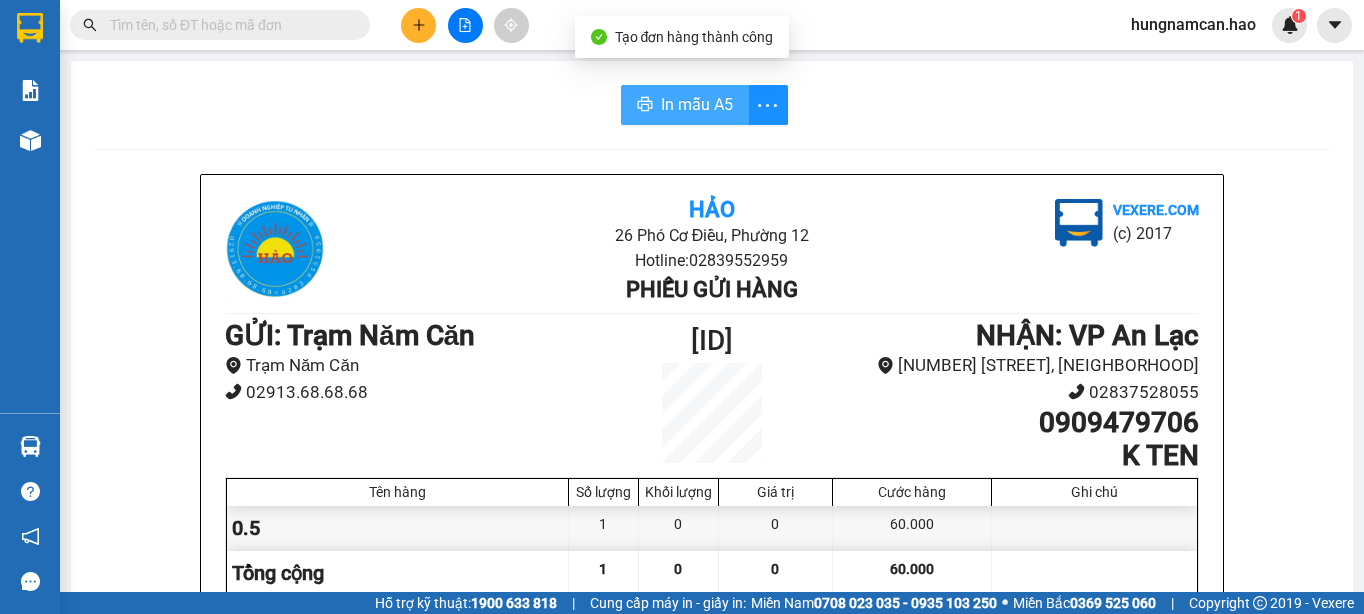 click on "In mẫu A5" at bounding box center [685, 105] 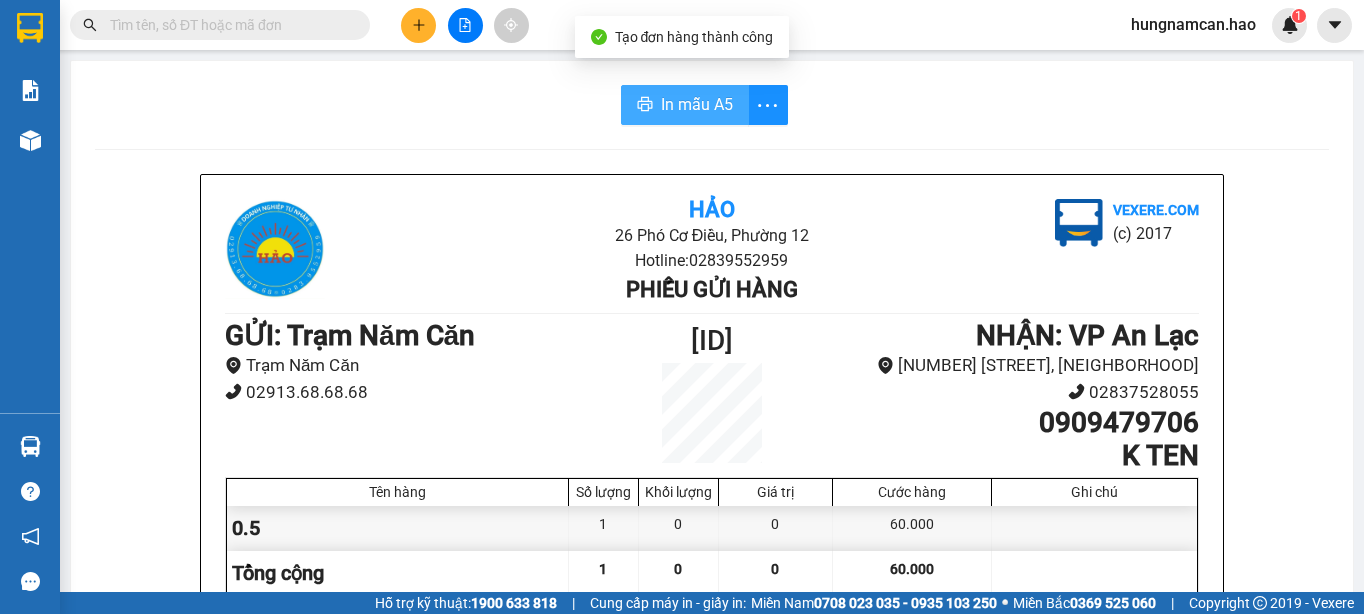 scroll, scrollTop: 0, scrollLeft: 0, axis: both 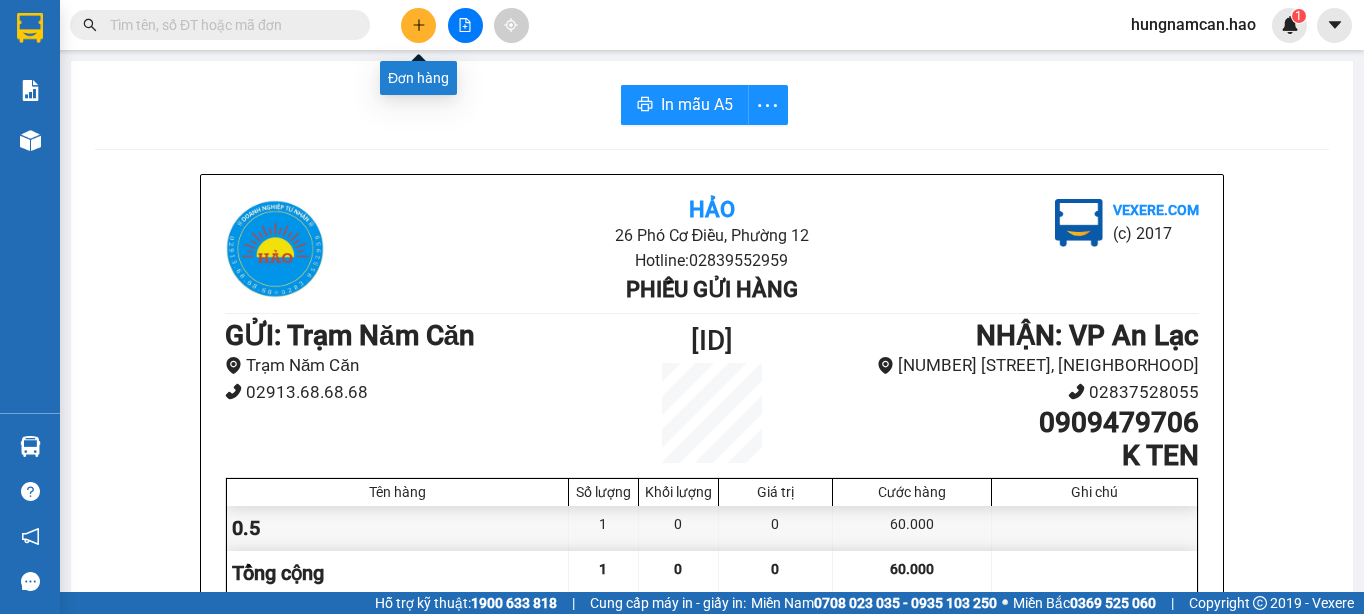 click 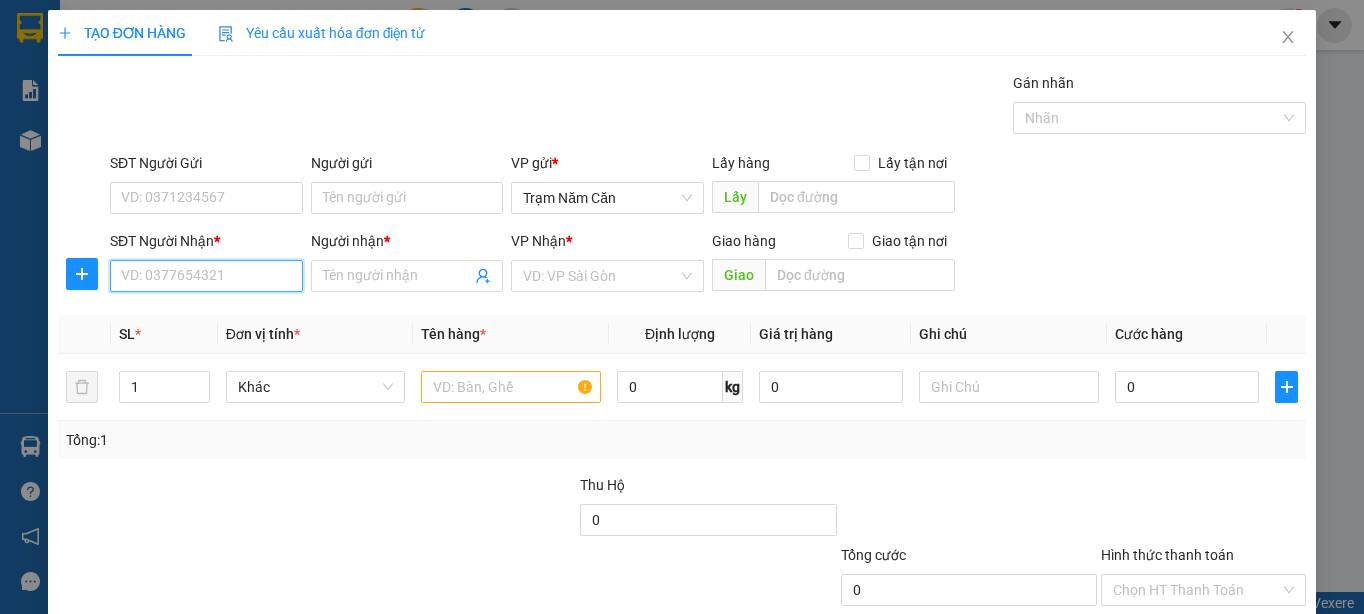 click on "SĐT Người Nhận  *" at bounding box center [206, 276] 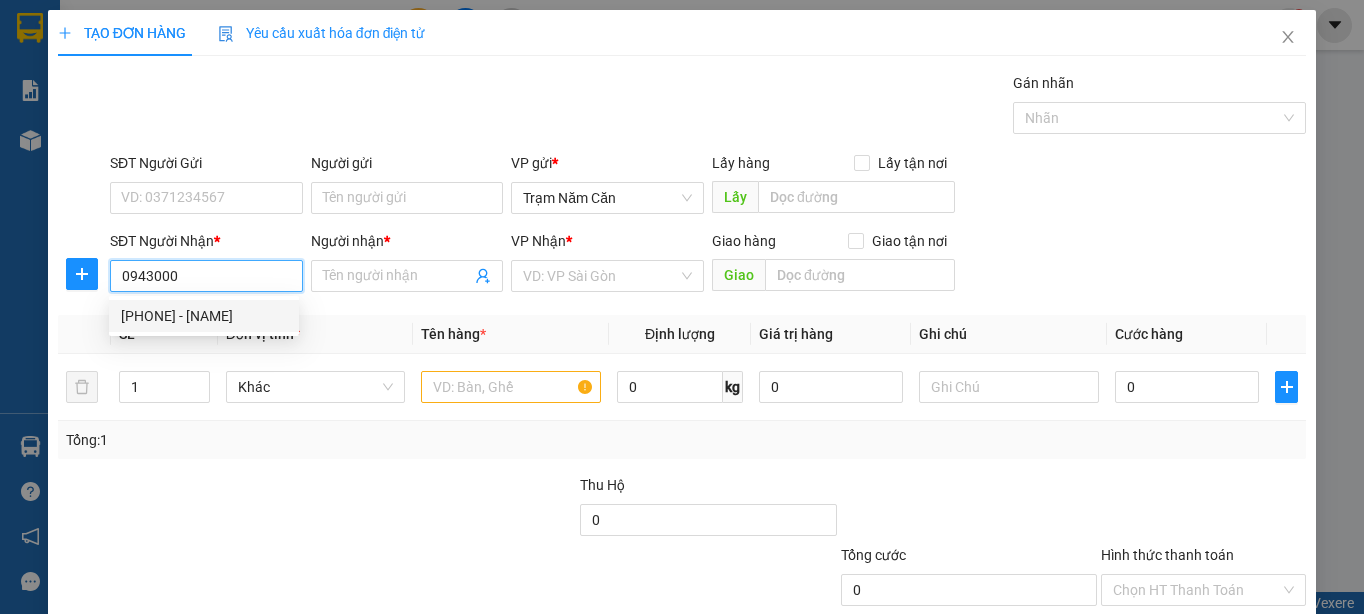 click on "[PHONE] - [NAME]" at bounding box center [204, 316] 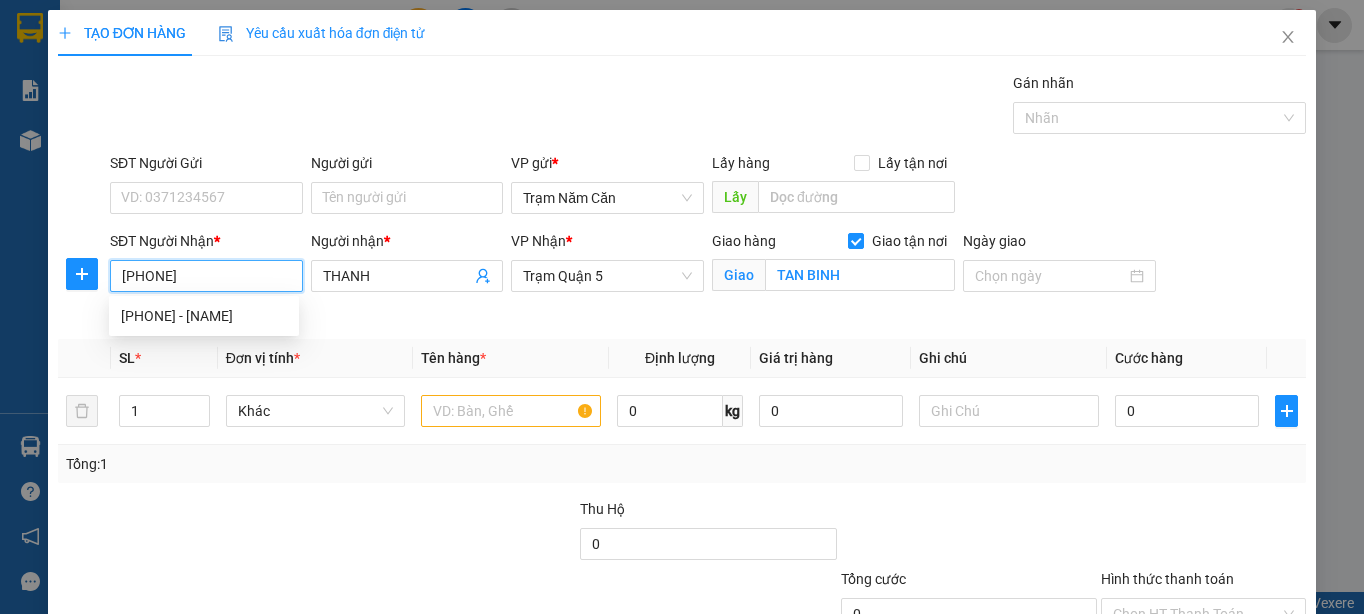 type on "50.000" 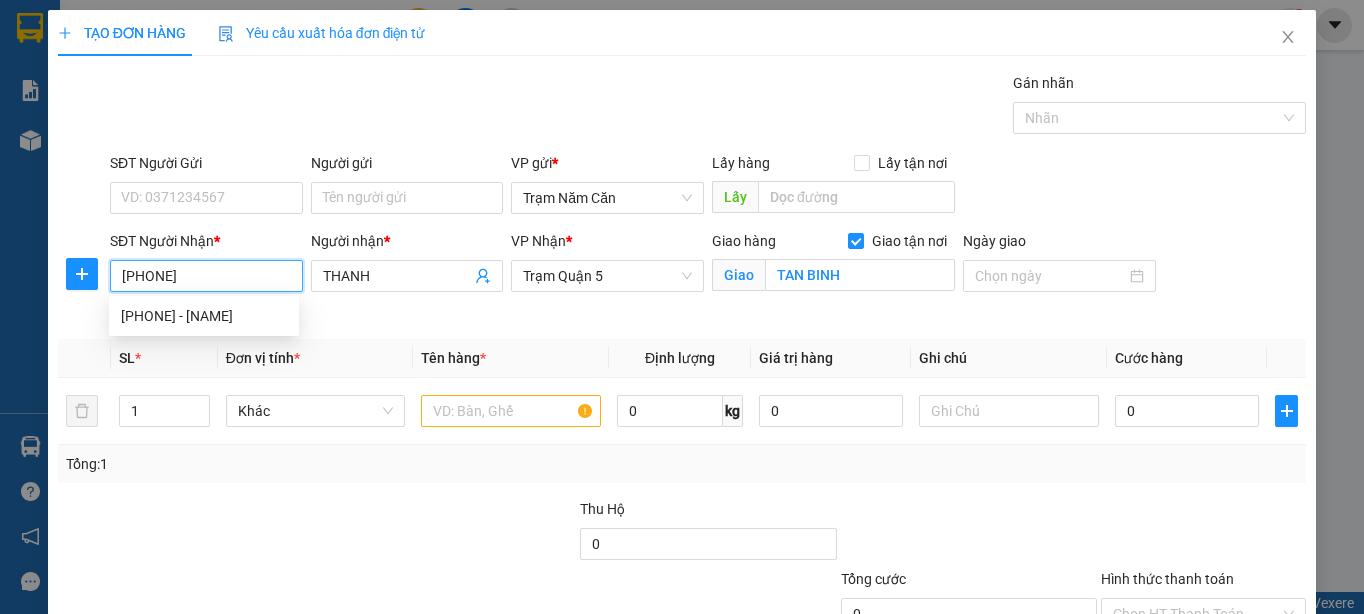 type on "50.000" 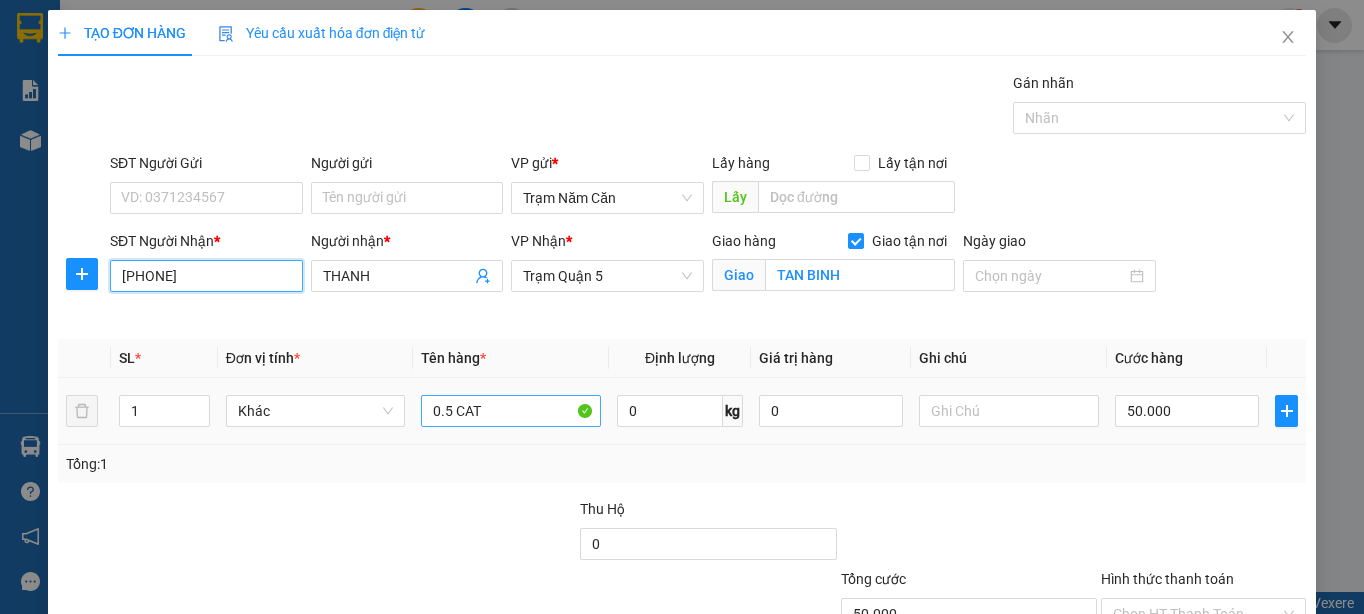 type on "[PHONE]" 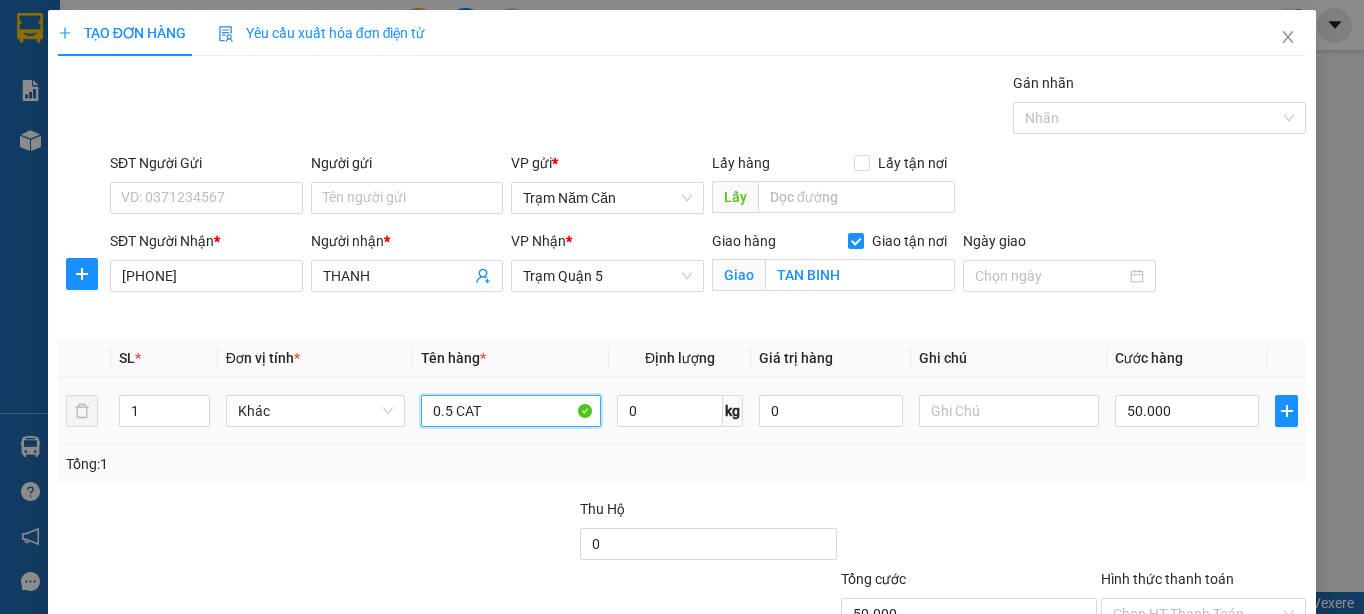 click on "0.5 CAT" at bounding box center [511, 411] 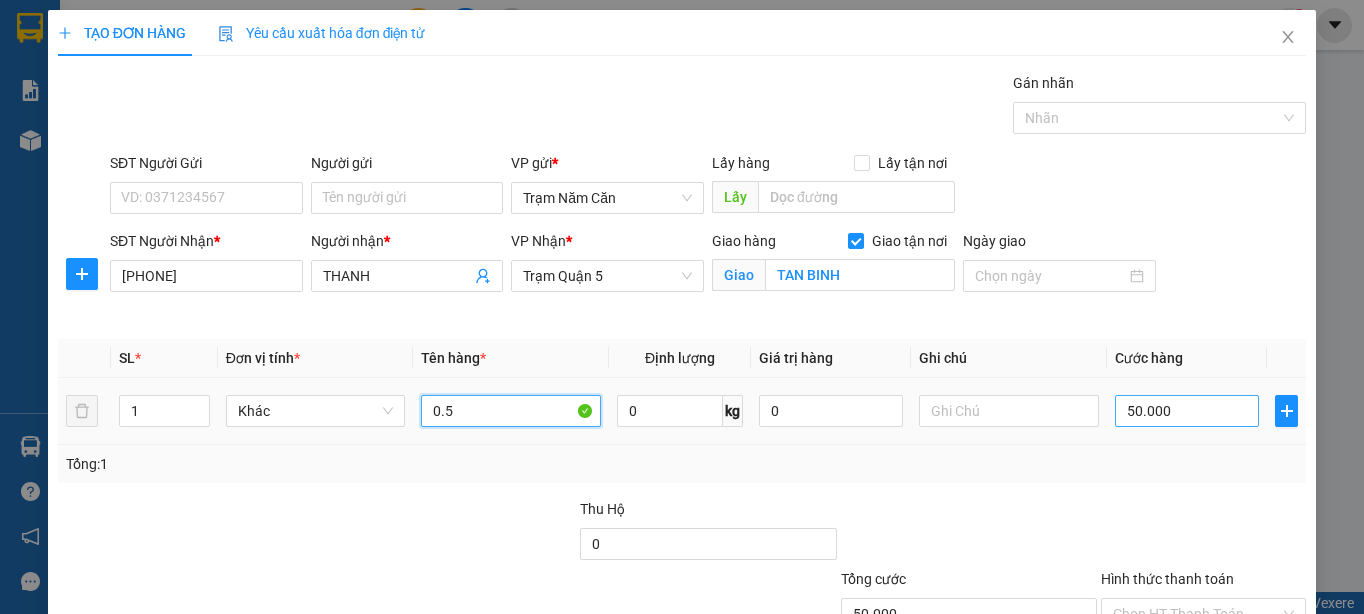 type on "0.5" 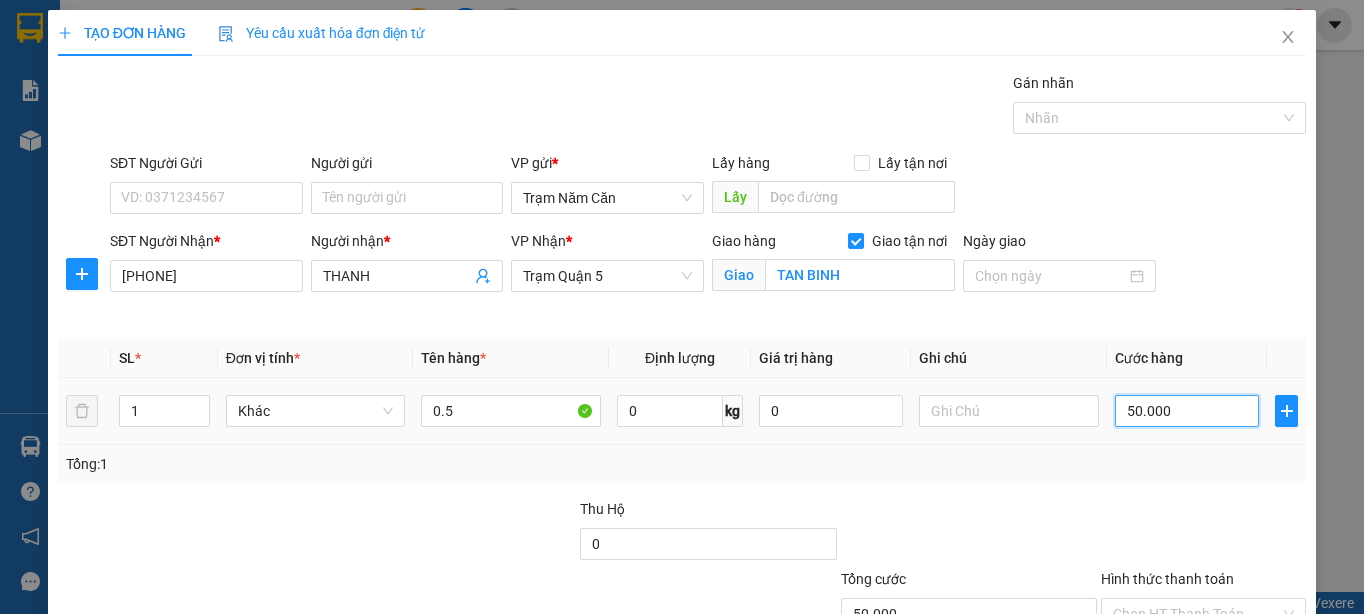 click on "50.000" at bounding box center [1187, 411] 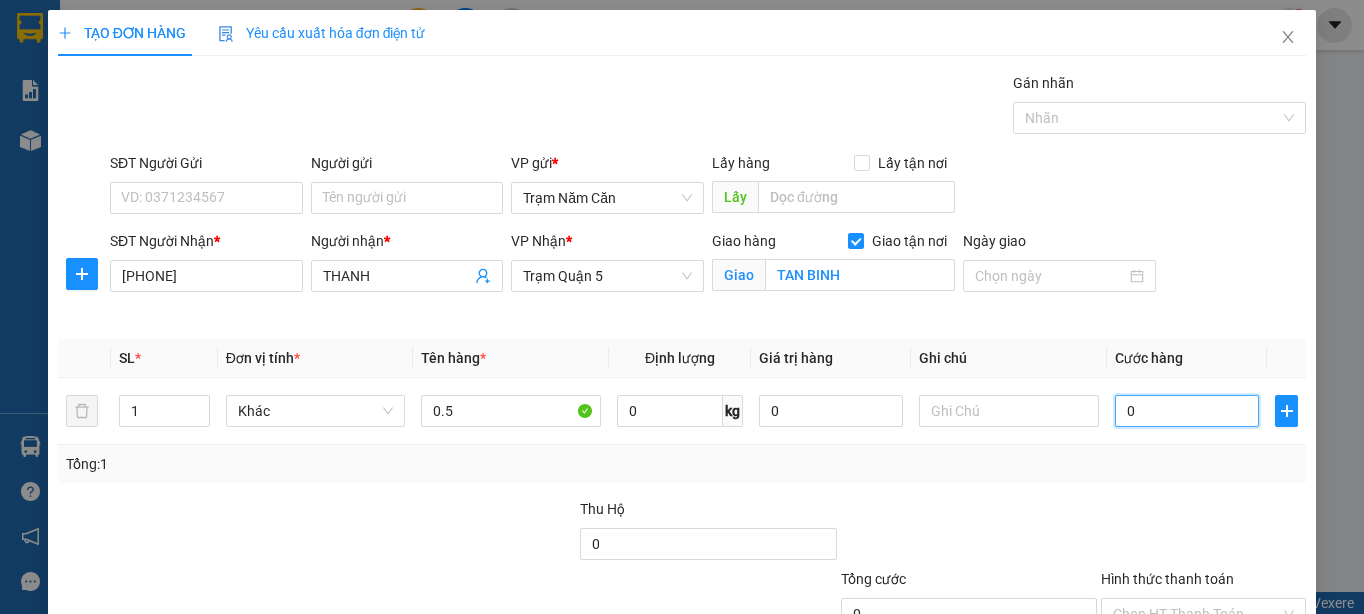 type on "06" 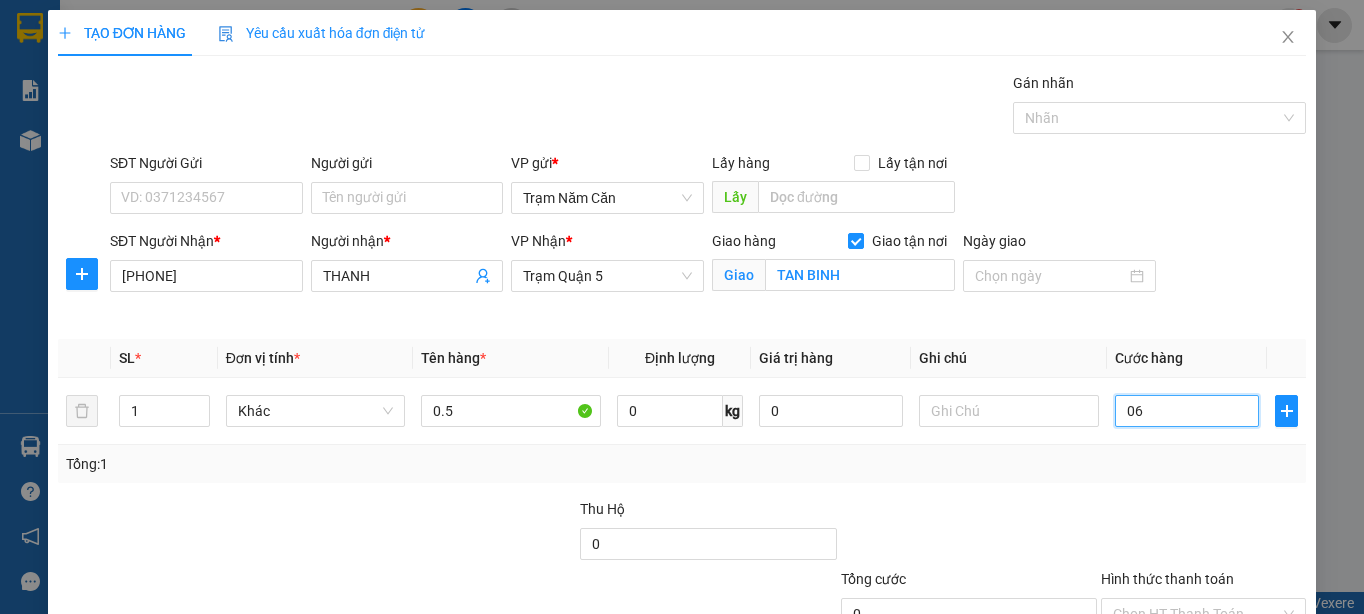 type on "6" 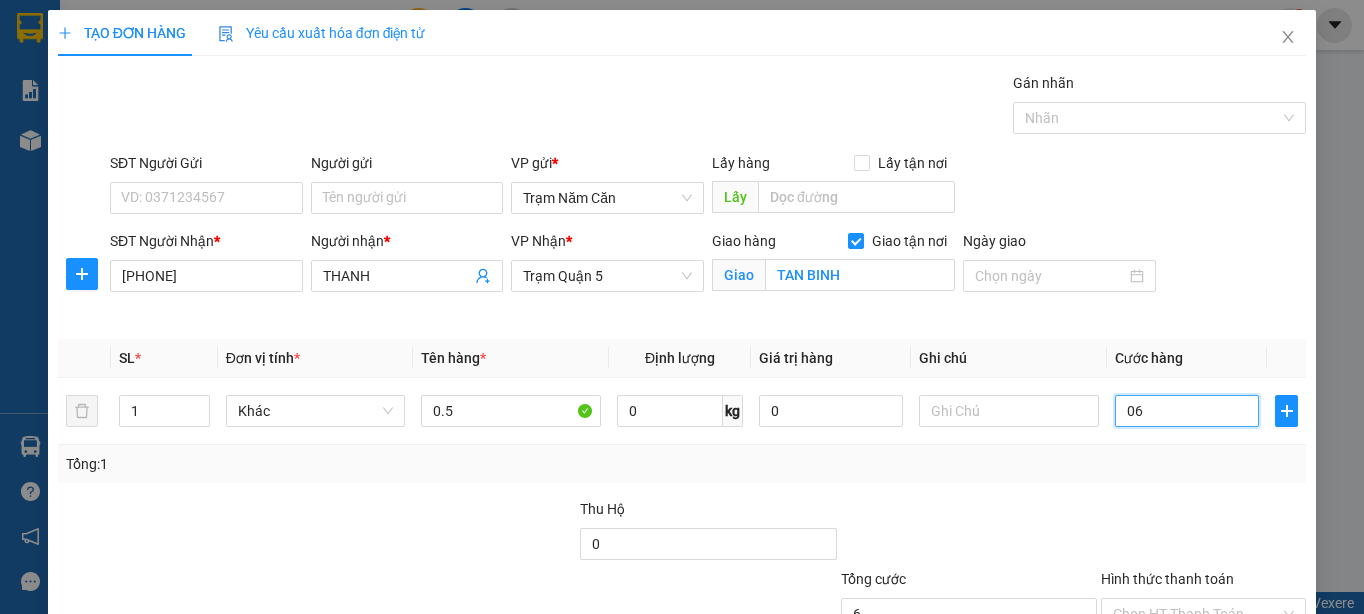 type on "60" 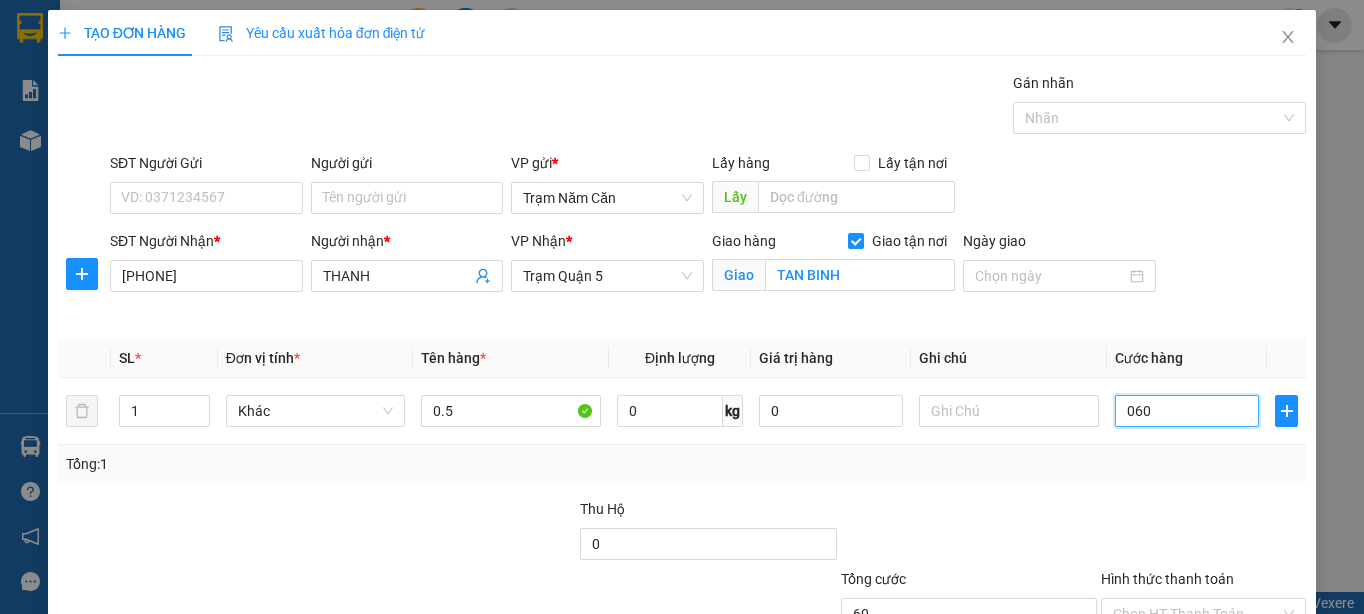 type on "060" 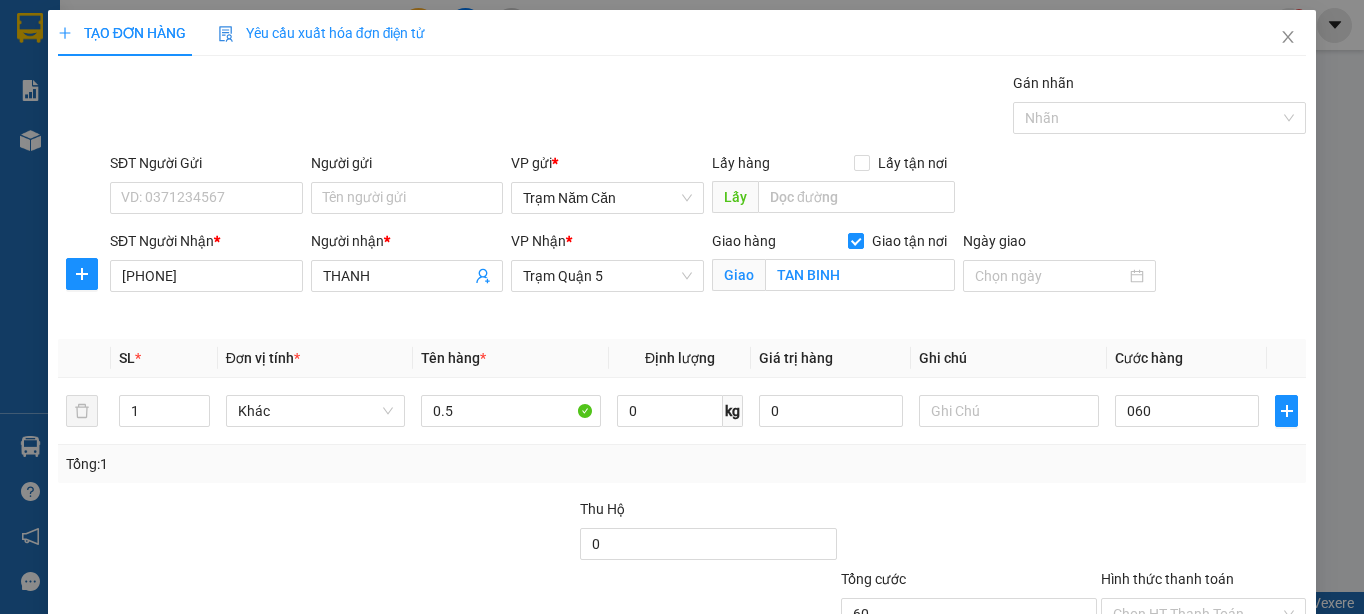 type on "60.000" 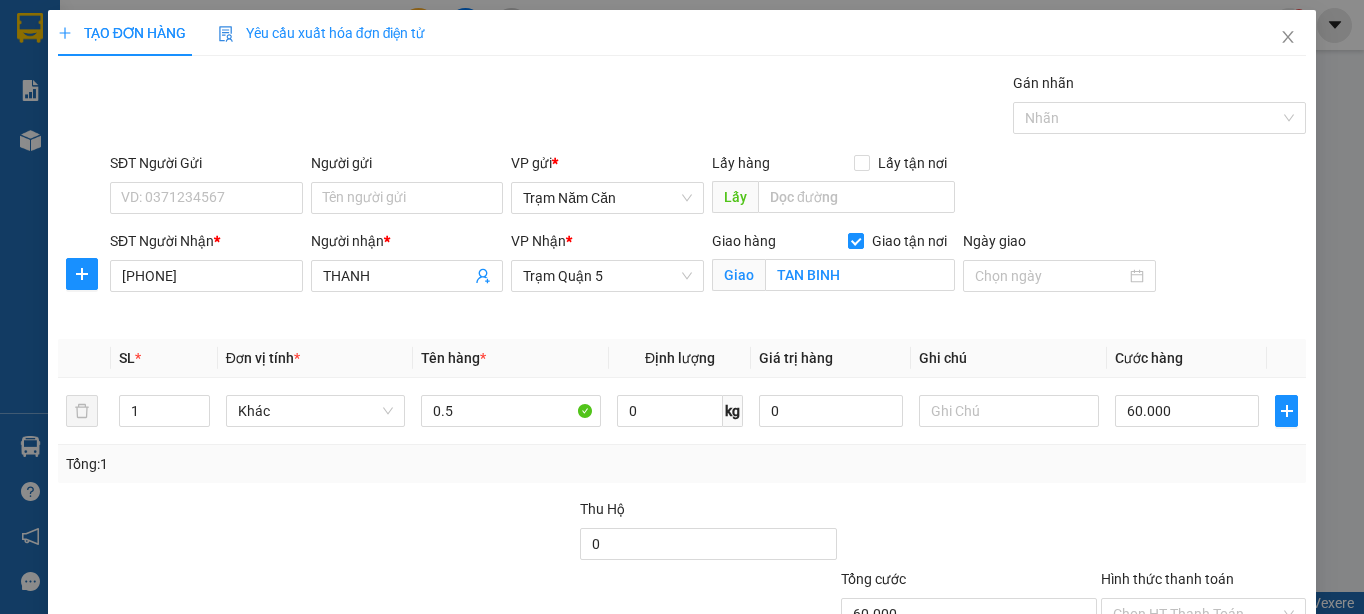 click on "Transit Pickup Surcharge Ids Transit Deliver Surcharge Ids Transit Deliver Surcharge Transit Deliver Surcharge Gán nhãn   Nhãn SĐT Người Gửi VD: [PHONE] Người gửi Tên người gửi VP gửi  * Trạm Năm Căn Lấy hàng Lấy tận nơi Lấy SĐT Người Nhận  * [PHONE] Người nhận  * THANH VP Nhận  * Trạm Quận 5 Giao hàng Giao tận nơi Giao TAN BINH Ngày giao SL  * Đơn vị tính  * Tên hàng  * Định lượng Giá trị hàng Ghi chú Cước hàng                   1 Khác 0.5 0 kg 0 60.000 Tổng:  1 Thu Hộ 0 Tổng cước 60.000 Hình thức thanh toán Chọn HT Thanh Toán Số tiền thu trước 0 Chưa thanh toán 60.000 Chọn HT Thanh Toán Lưu nháp Xóa Thông tin Lưu Lưu và In 0.5" at bounding box center (682, 398) 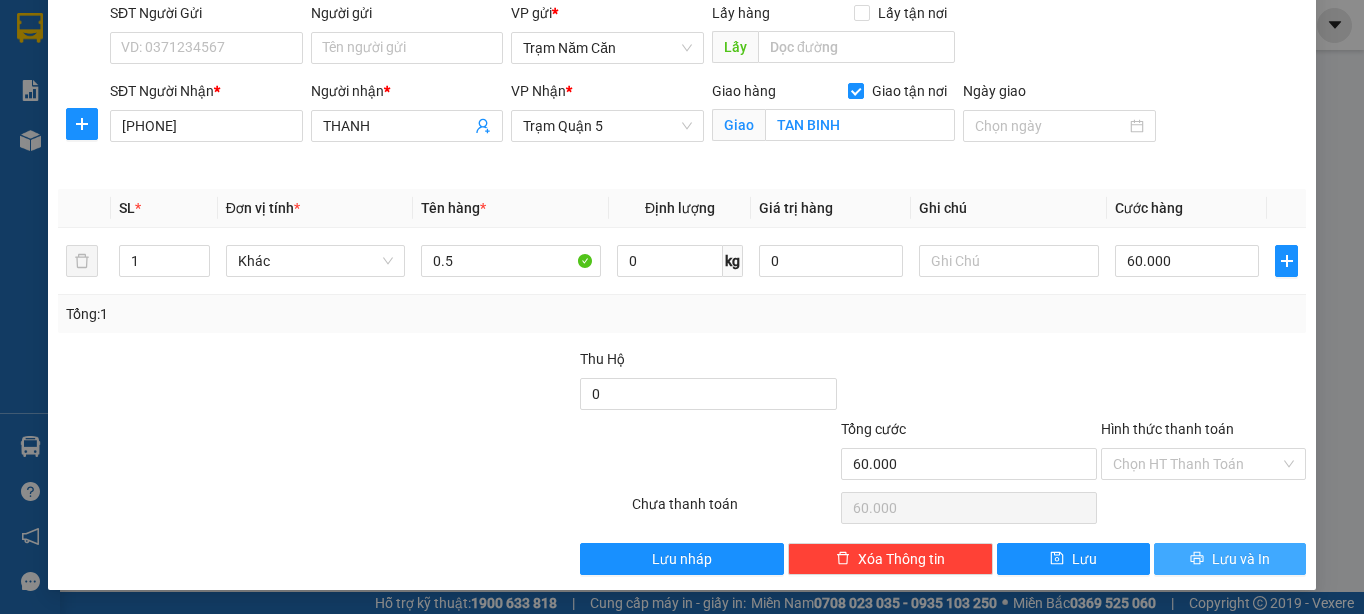 click on "Lưu và In" at bounding box center (1230, 559) 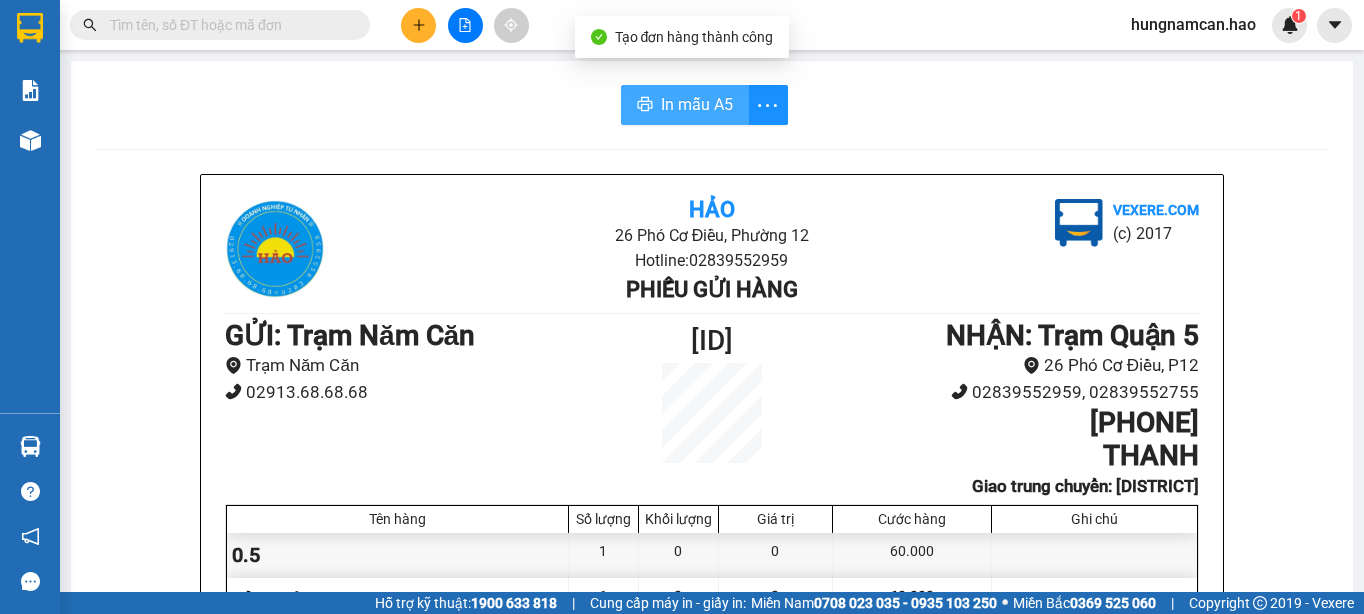 click on "In mẫu A5" at bounding box center (685, 105) 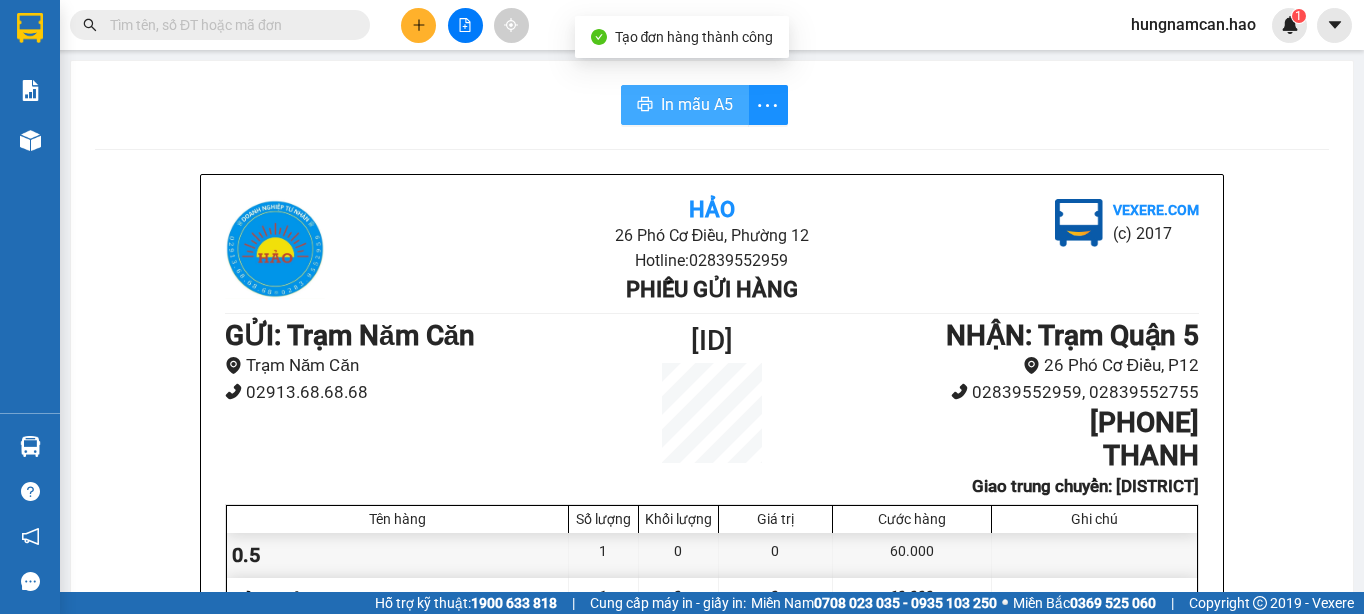 scroll, scrollTop: 0, scrollLeft: 0, axis: both 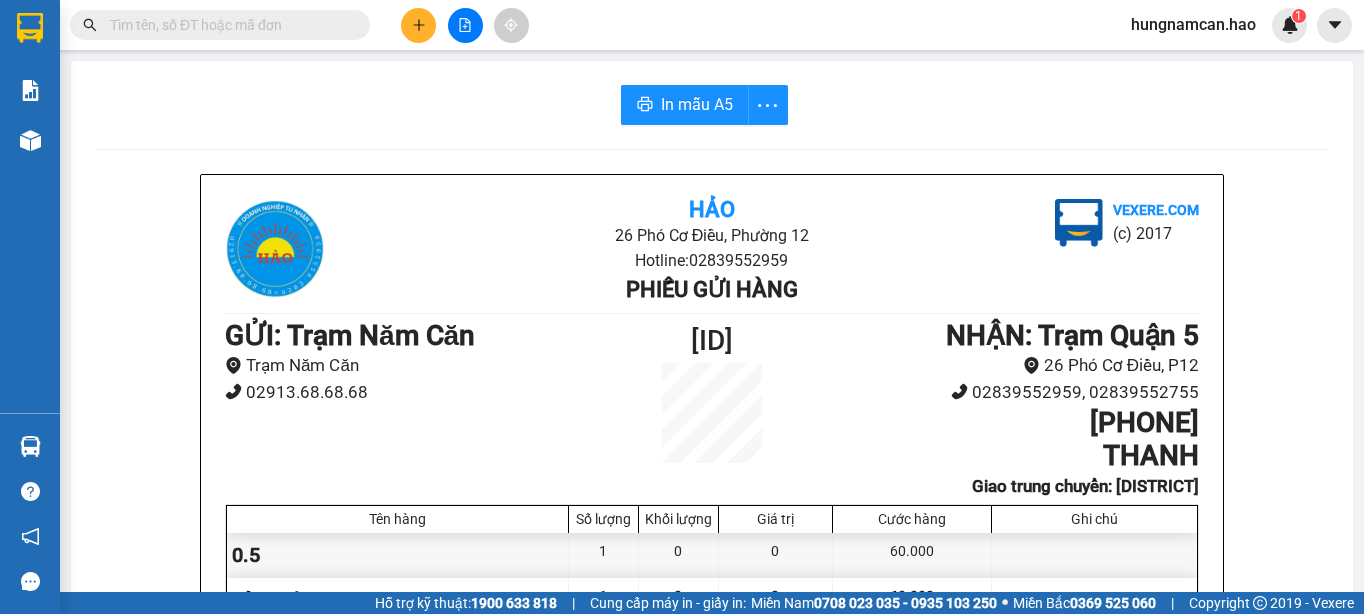 click at bounding box center [228, 25] 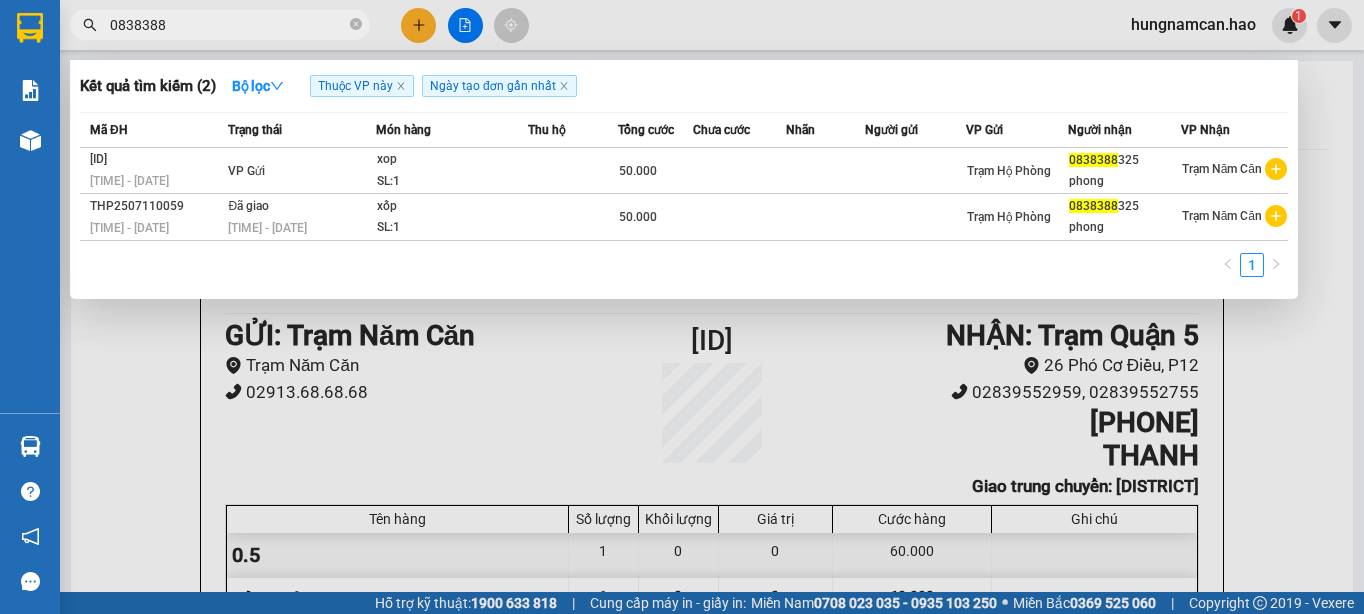 type on "0838388" 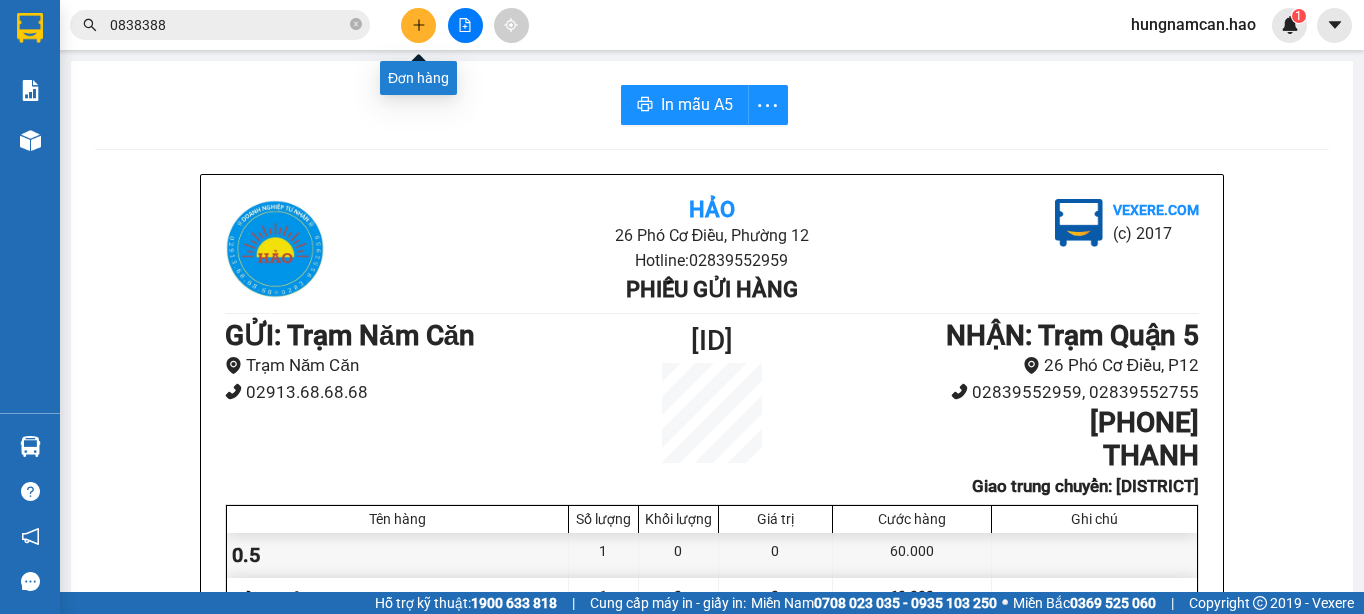 click 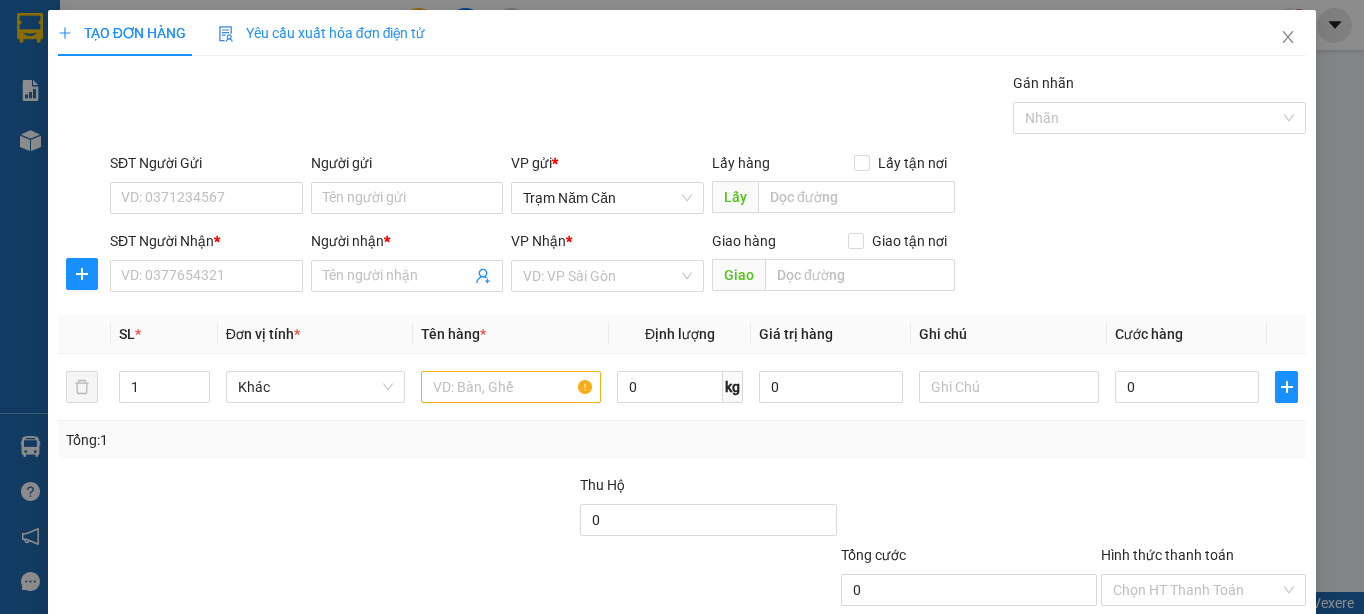 click on "SĐT Người Nhận  *" at bounding box center (206, 241) 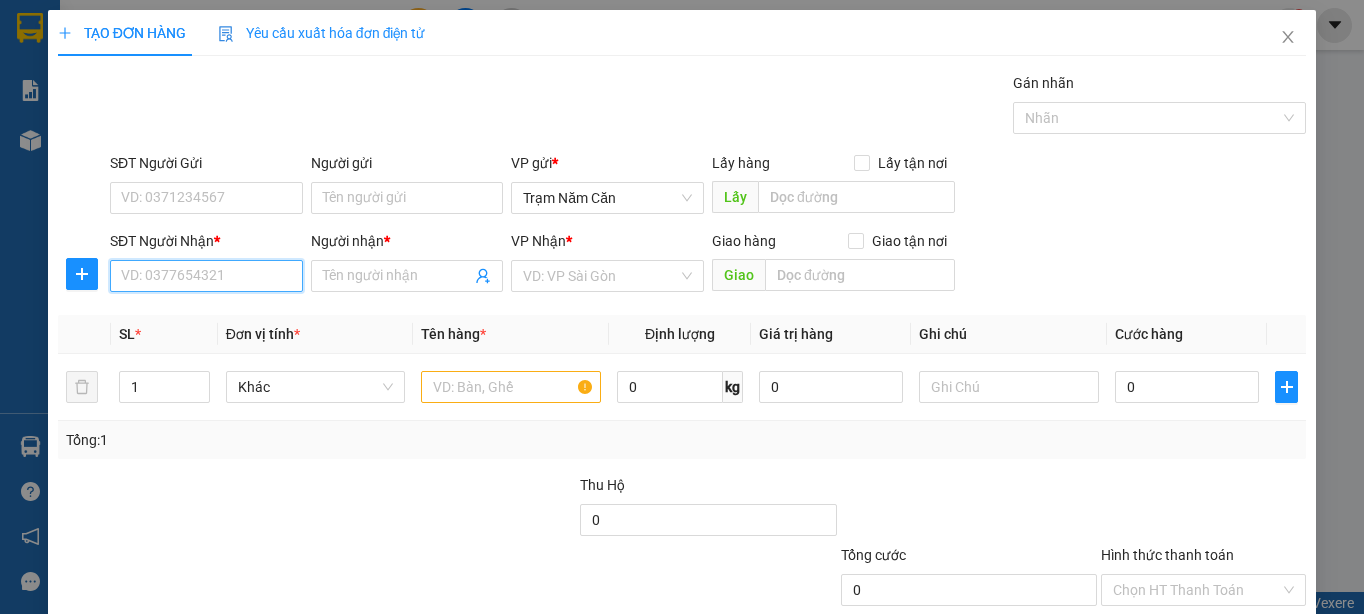 click on "SĐT Người Nhận  *" at bounding box center (206, 276) 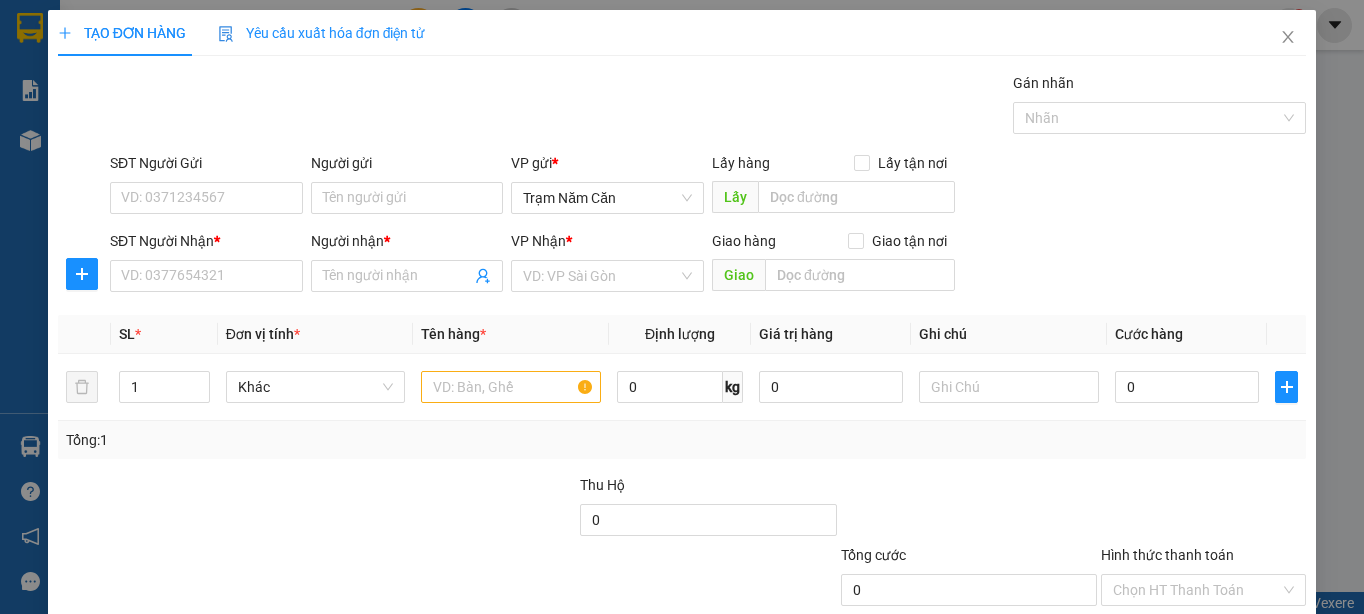 click on "SĐT Người Nhận  *" at bounding box center [206, 245] 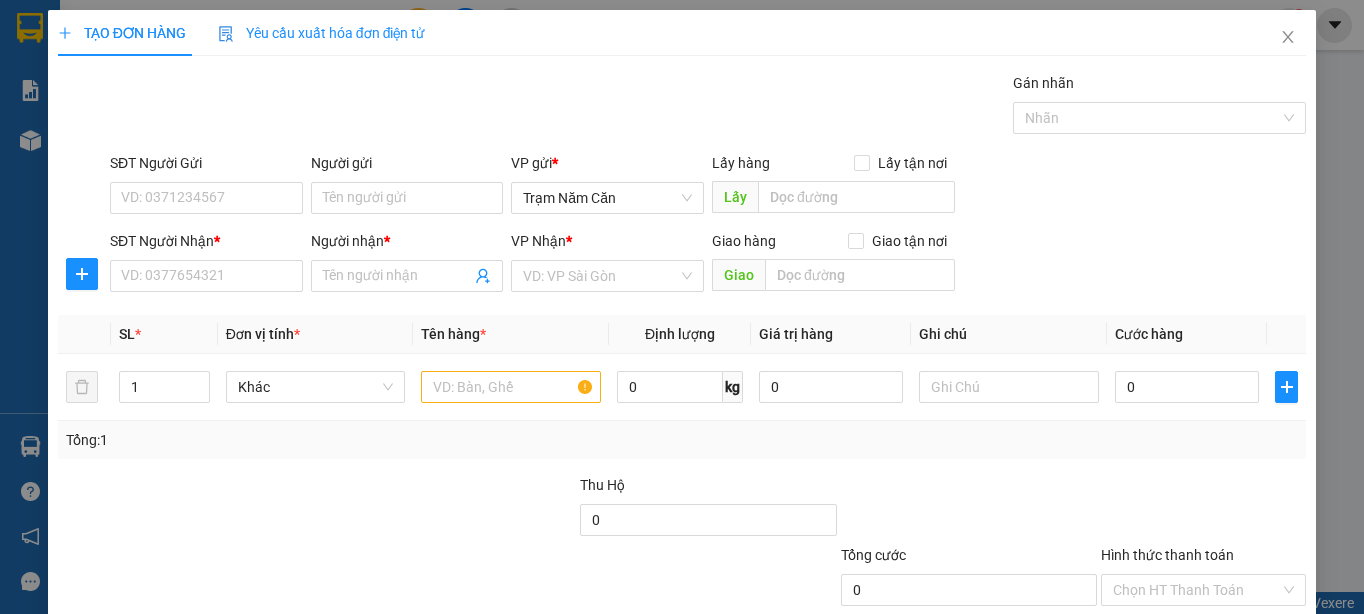 click on "SĐT Người Nhận  *" at bounding box center [206, 245] 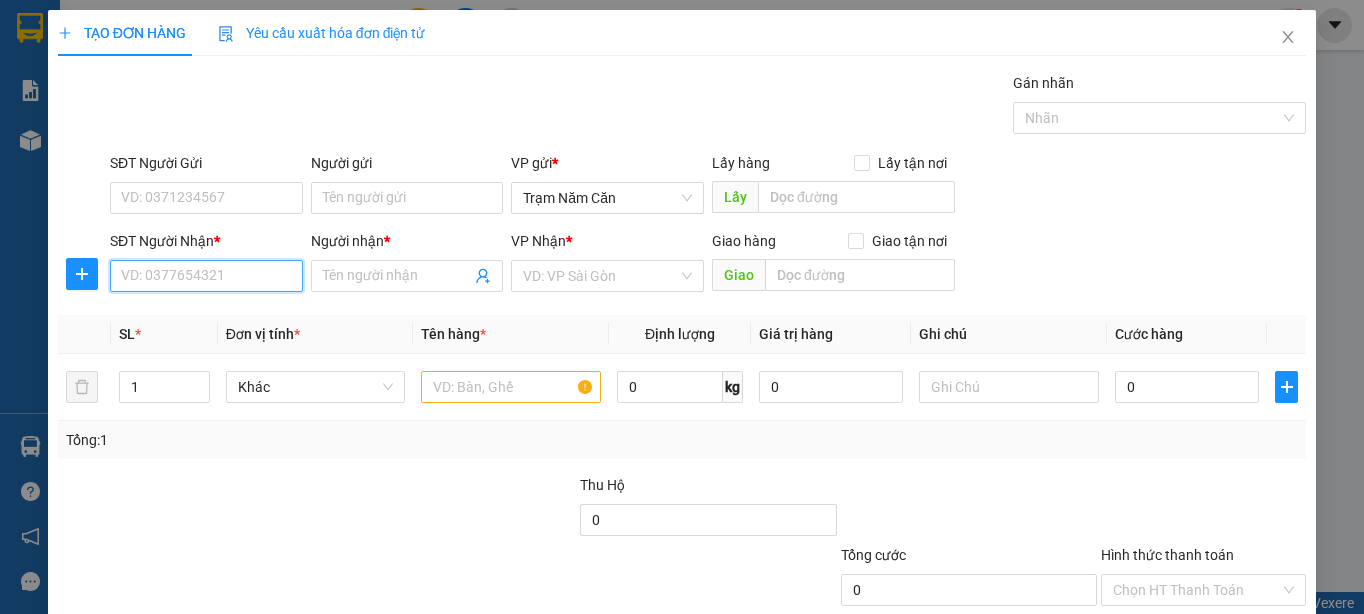 click on "SĐT Người Nhận  *" at bounding box center [206, 276] 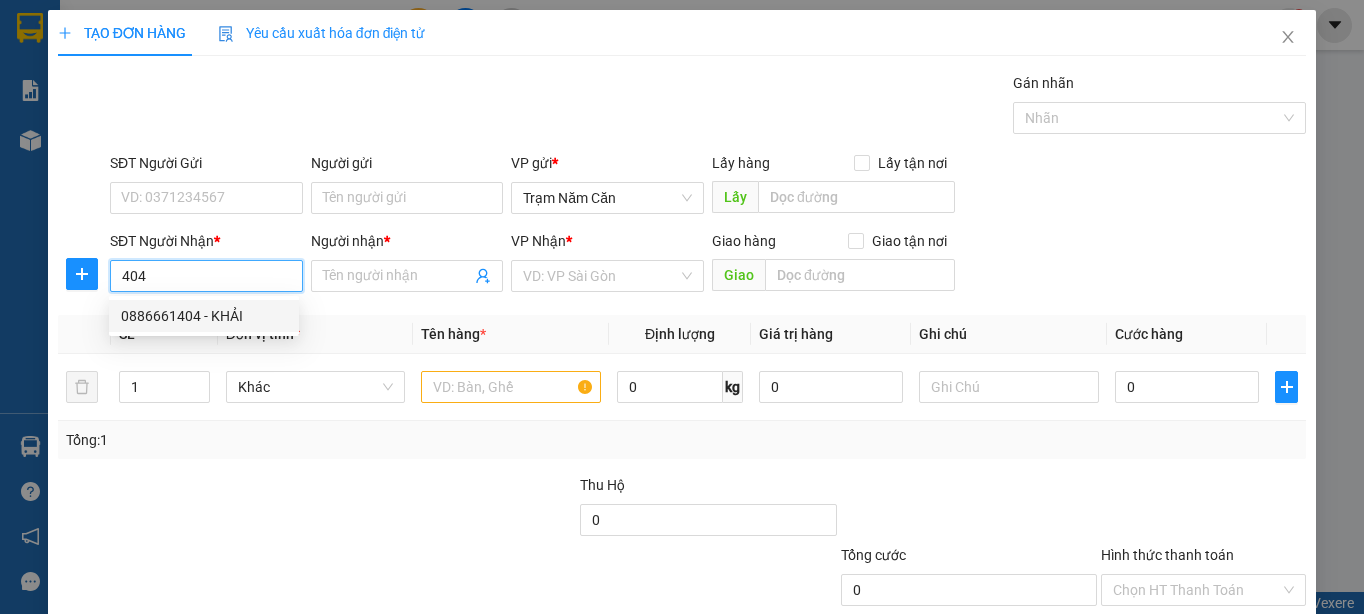click on "0886661404 - KHẢI" at bounding box center [204, 316] 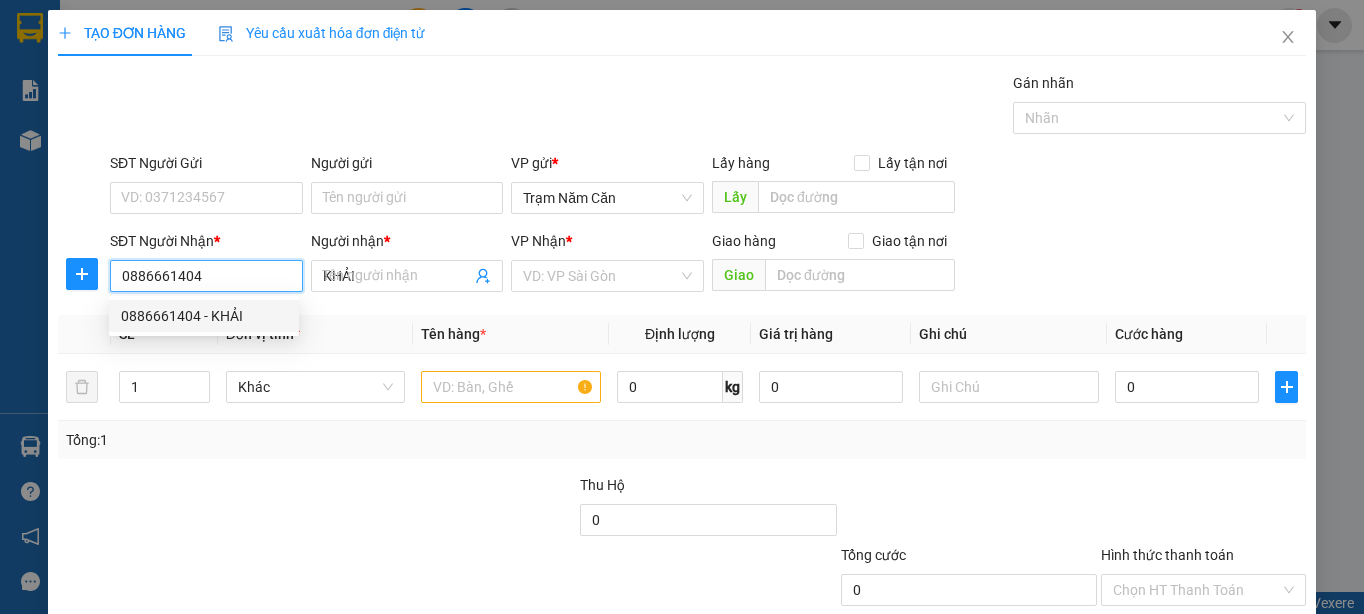 type on "60.000" 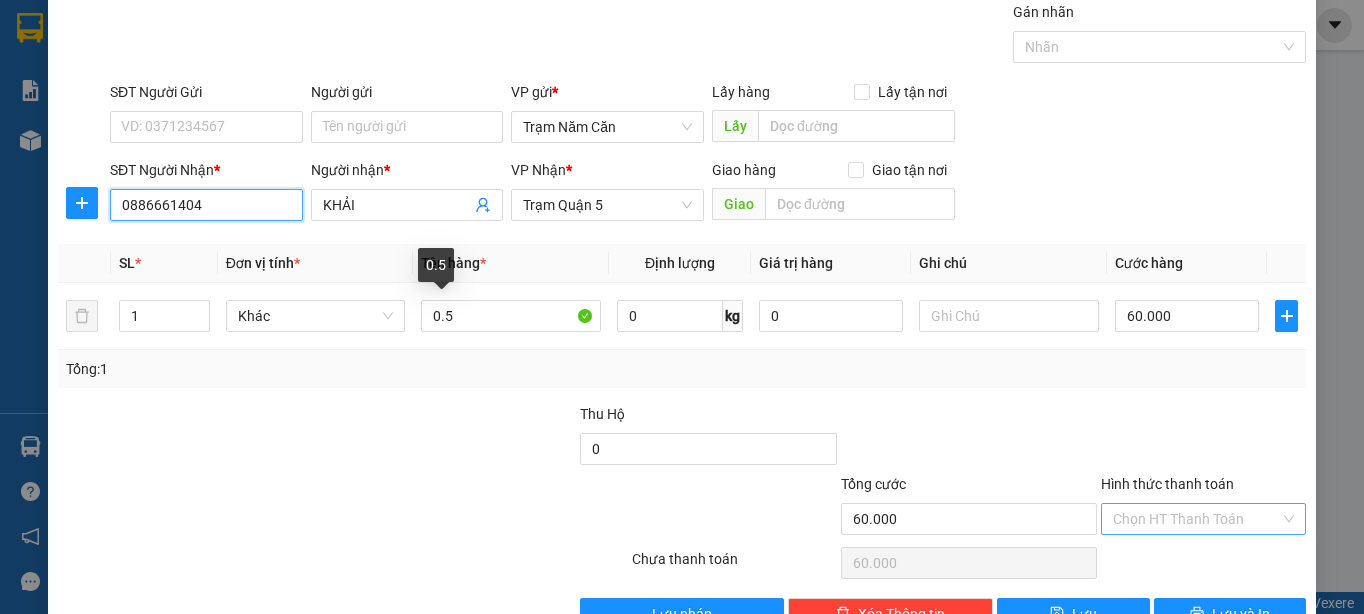 scroll, scrollTop: 126, scrollLeft: 0, axis: vertical 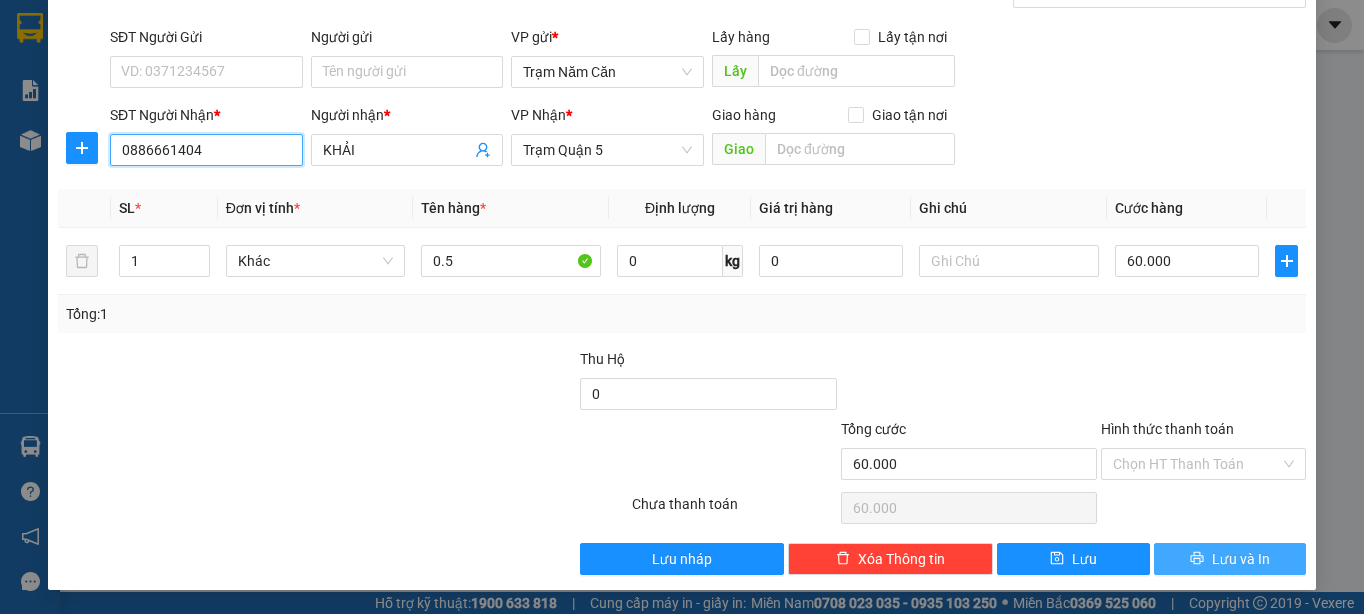 type on "0886661404" 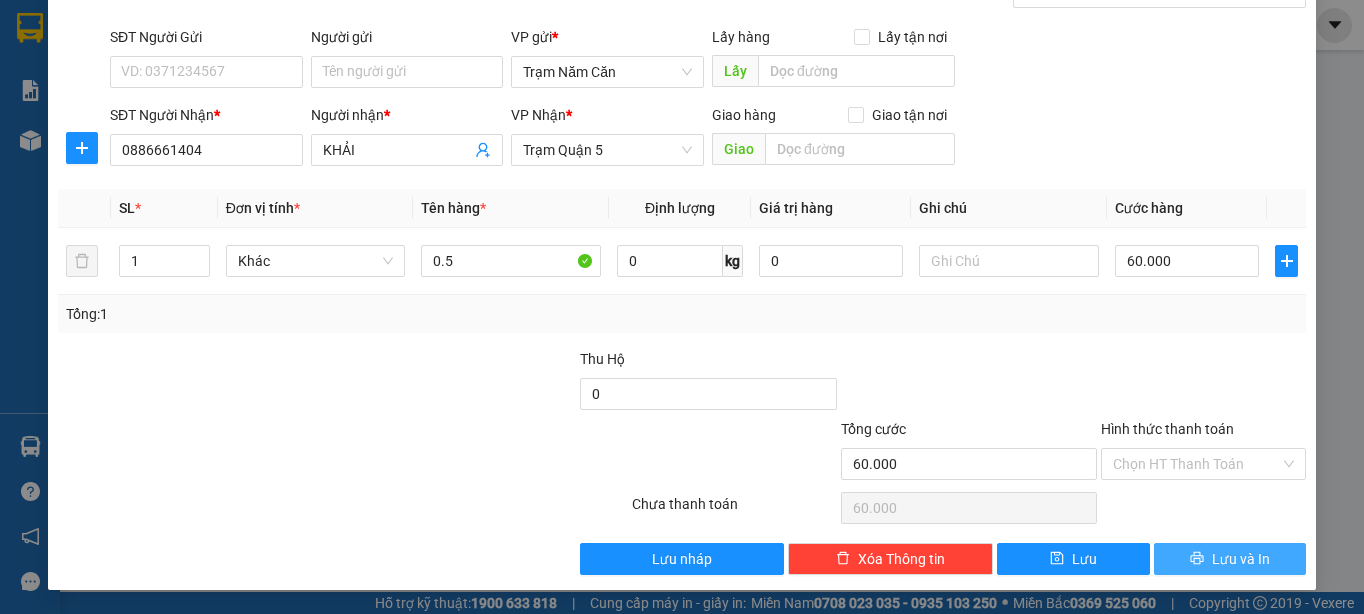 click on "Lưu và In" at bounding box center [1230, 559] 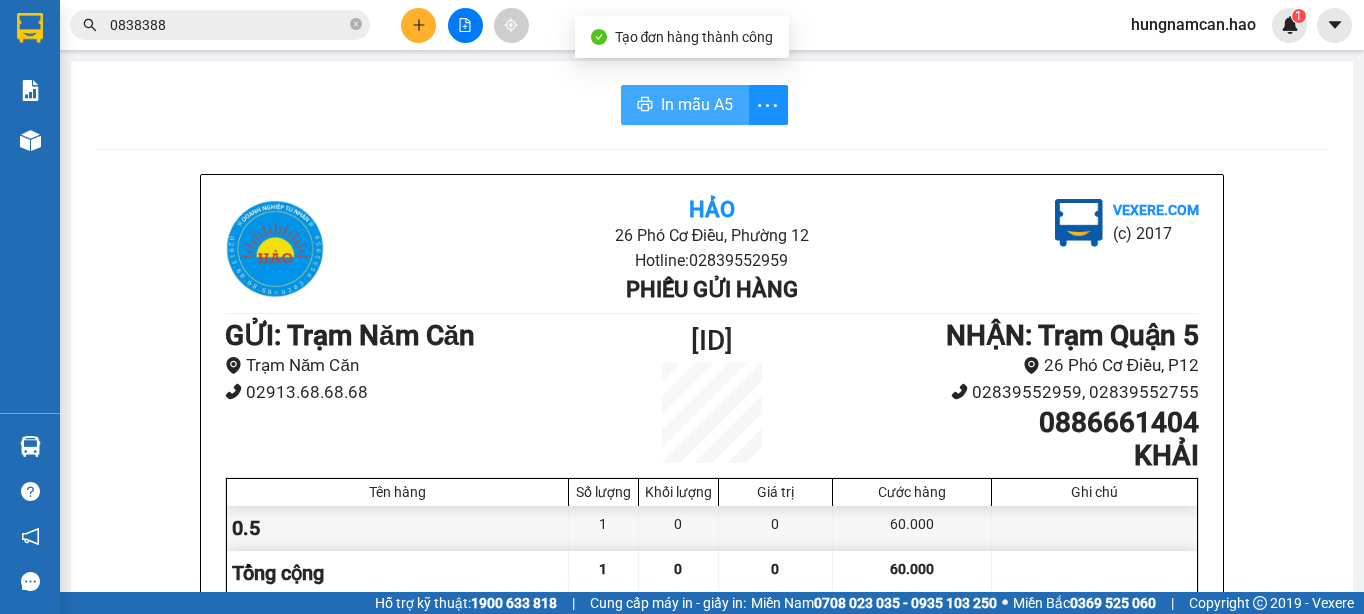 click on "In mẫu A5" at bounding box center [685, 105] 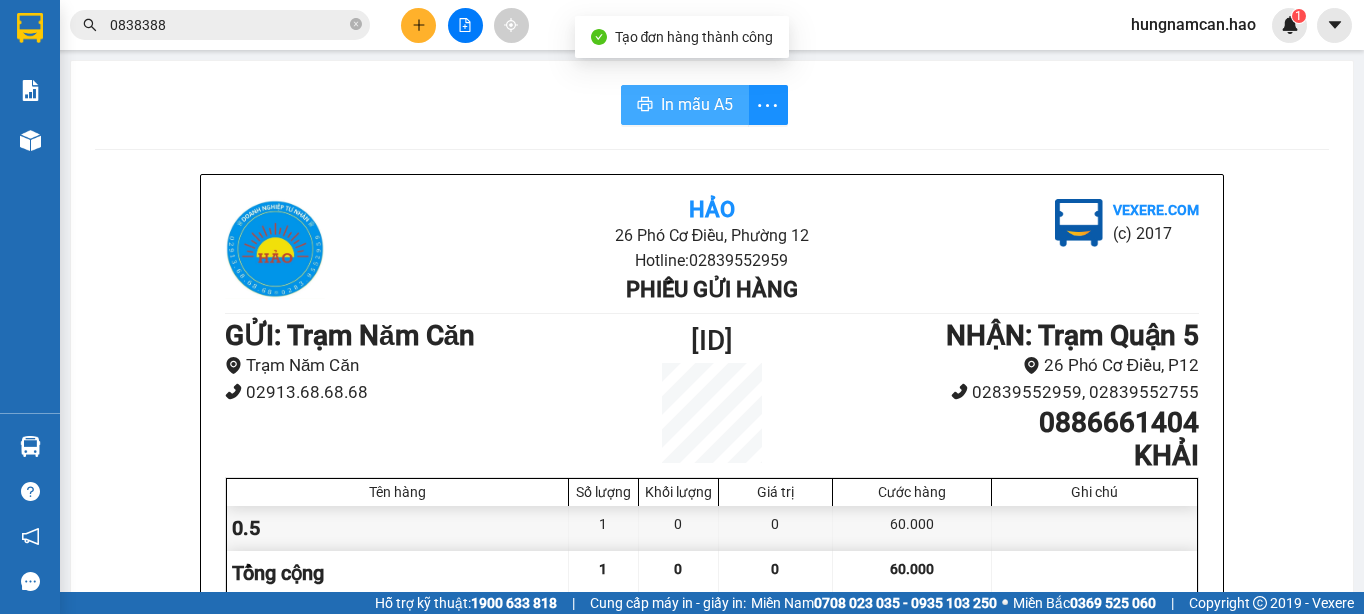 scroll, scrollTop: 0, scrollLeft: 0, axis: both 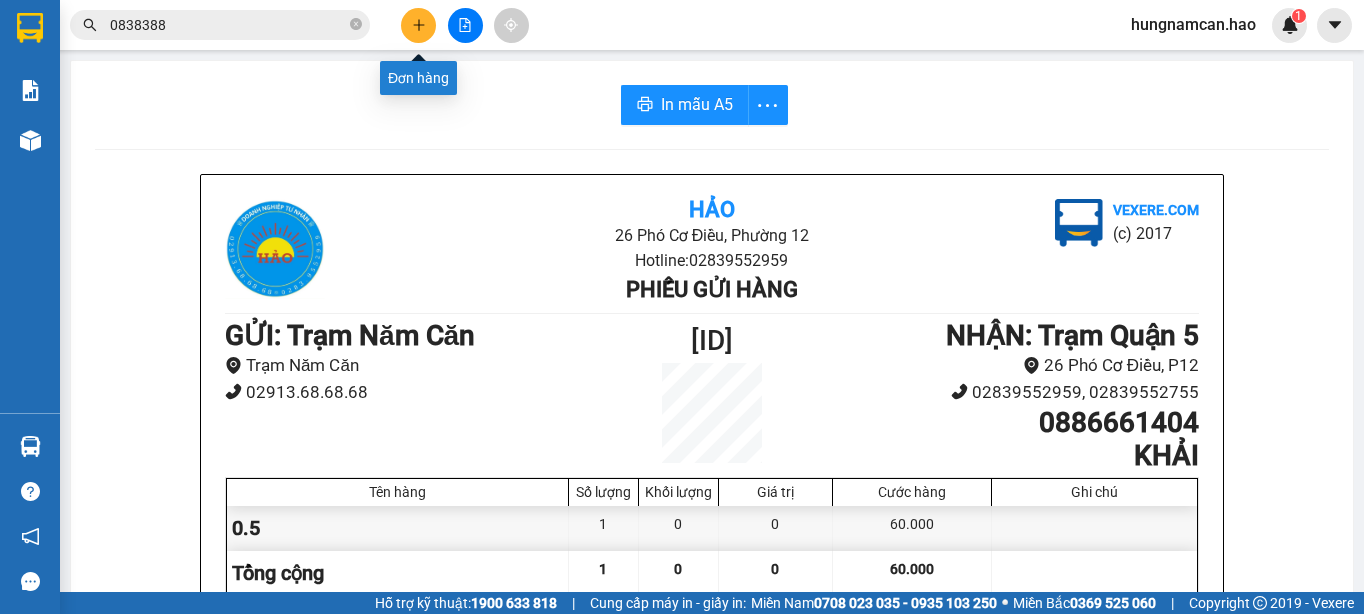 click 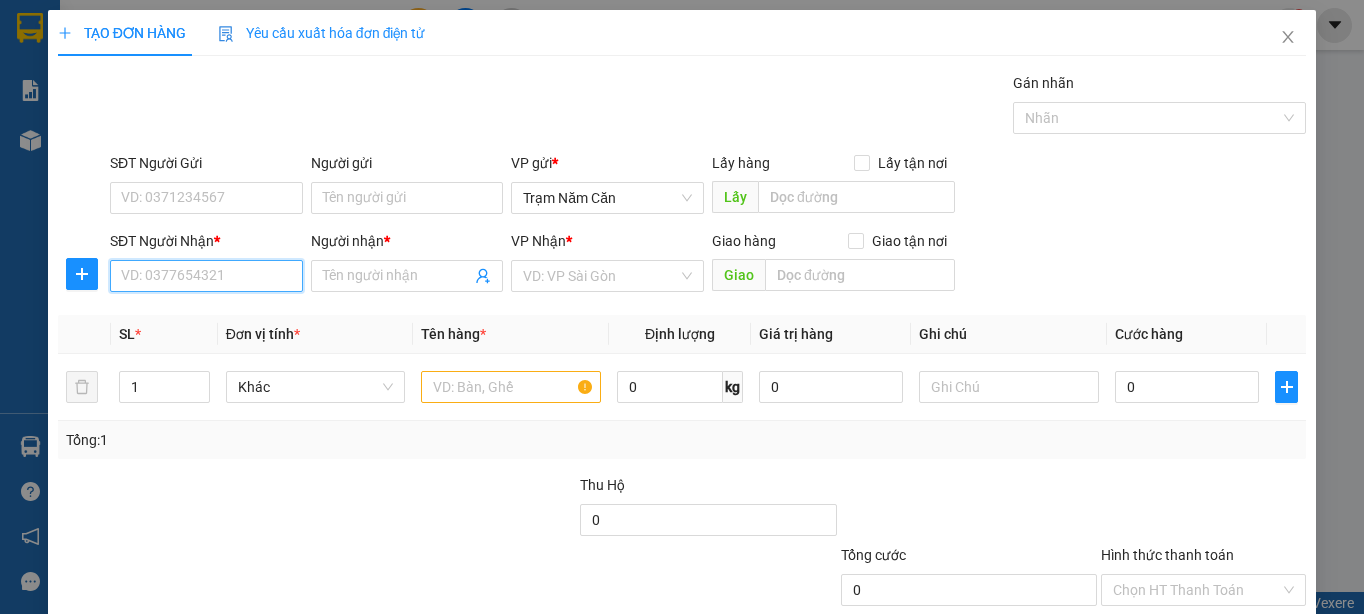 click on "SĐT Người Nhận  *" at bounding box center [206, 276] 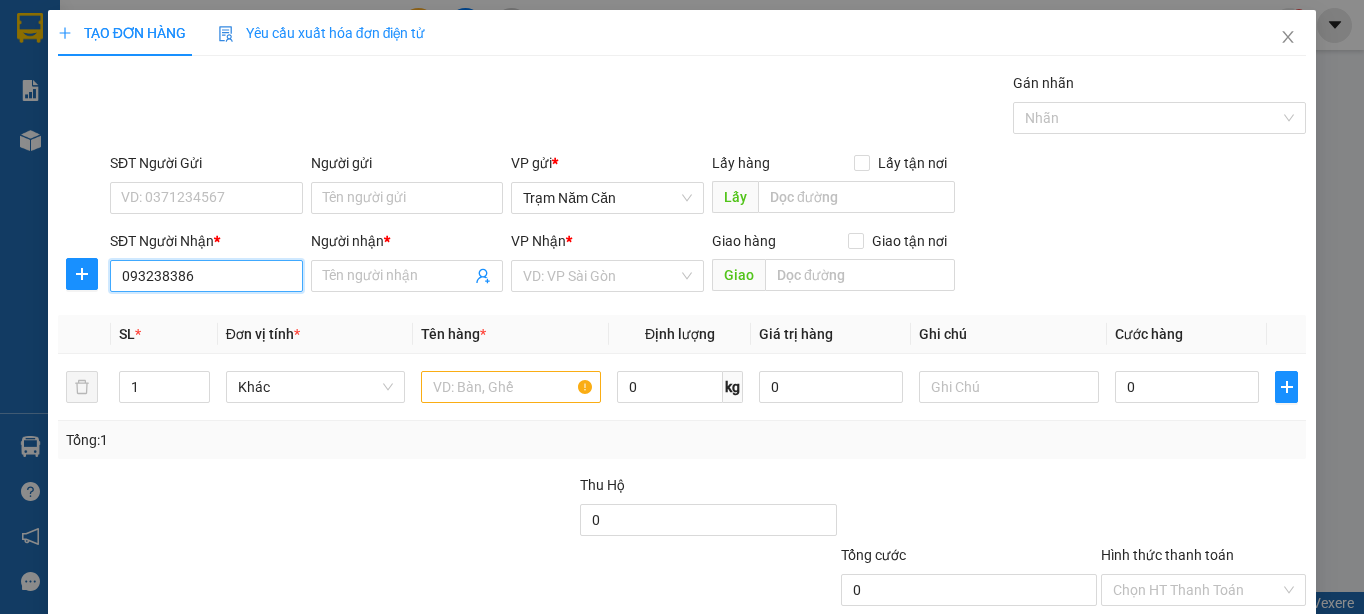 type on "0932383869" 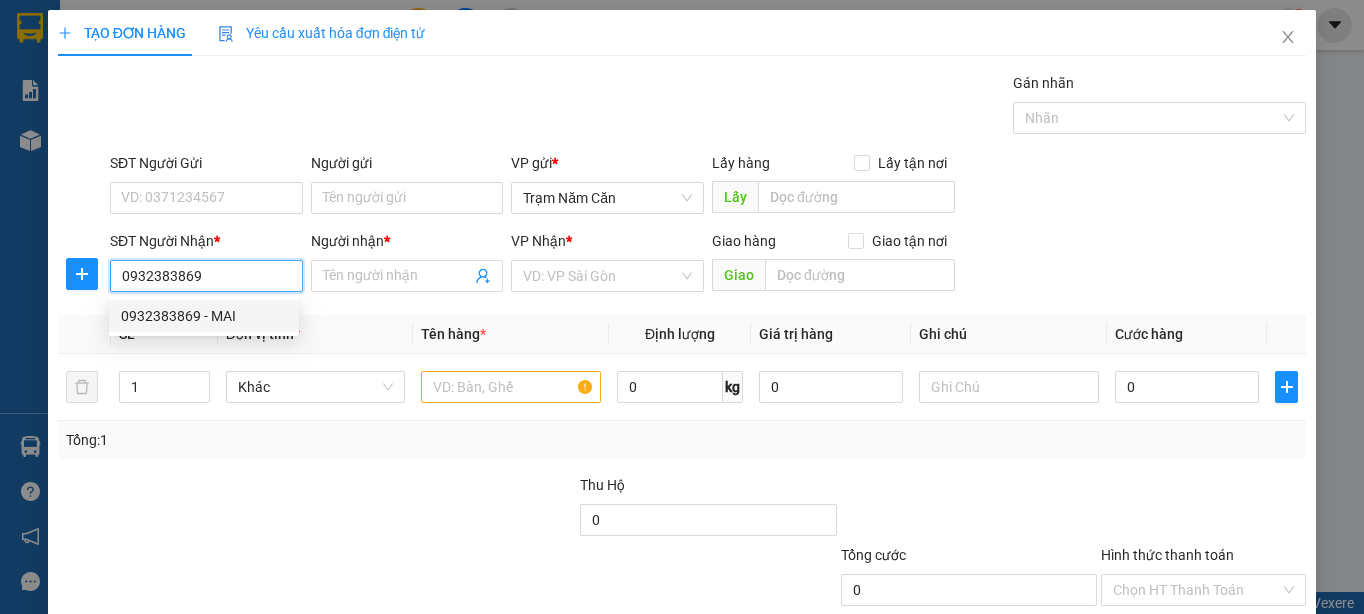click on "0932383869 - MAI" at bounding box center (204, 316) 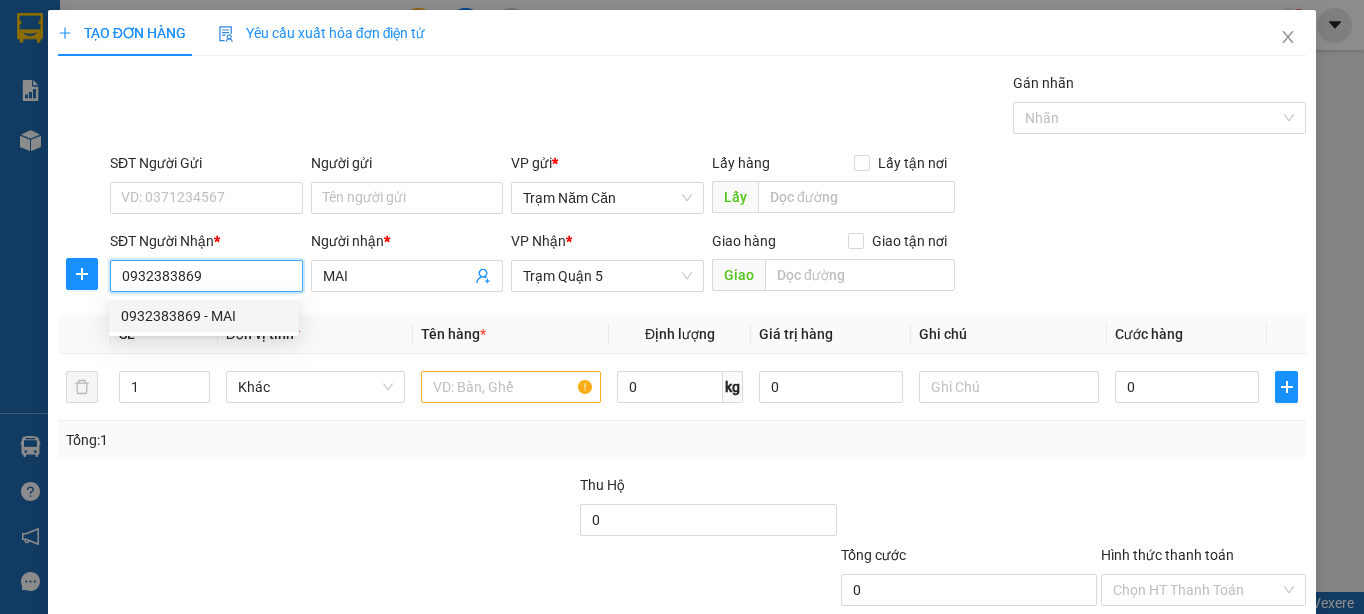 type on "100.000" 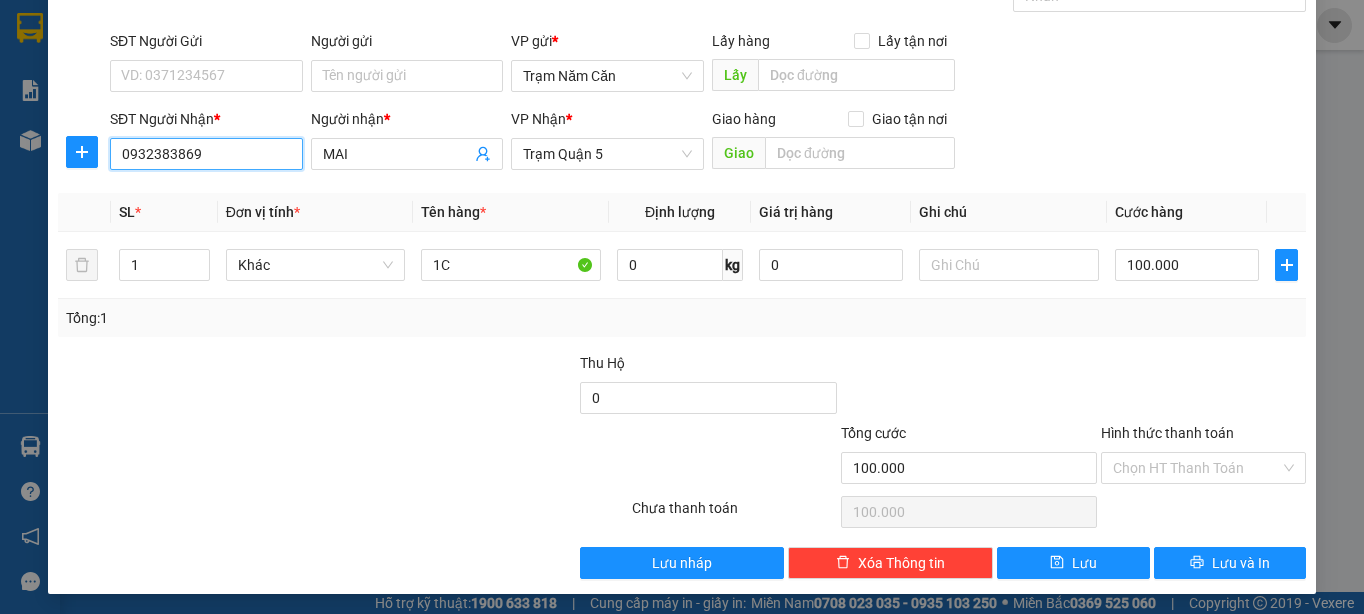 scroll, scrollTop: 126, scrollLeft: 0, axis: vertical 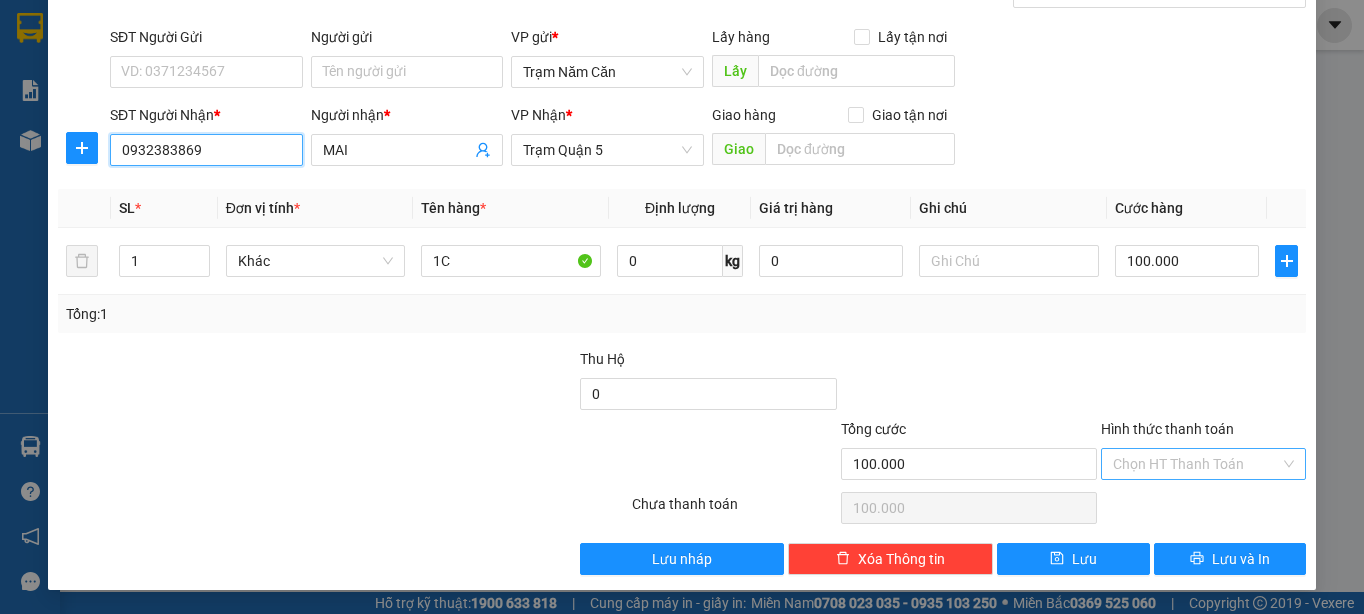 type on "0932383869" 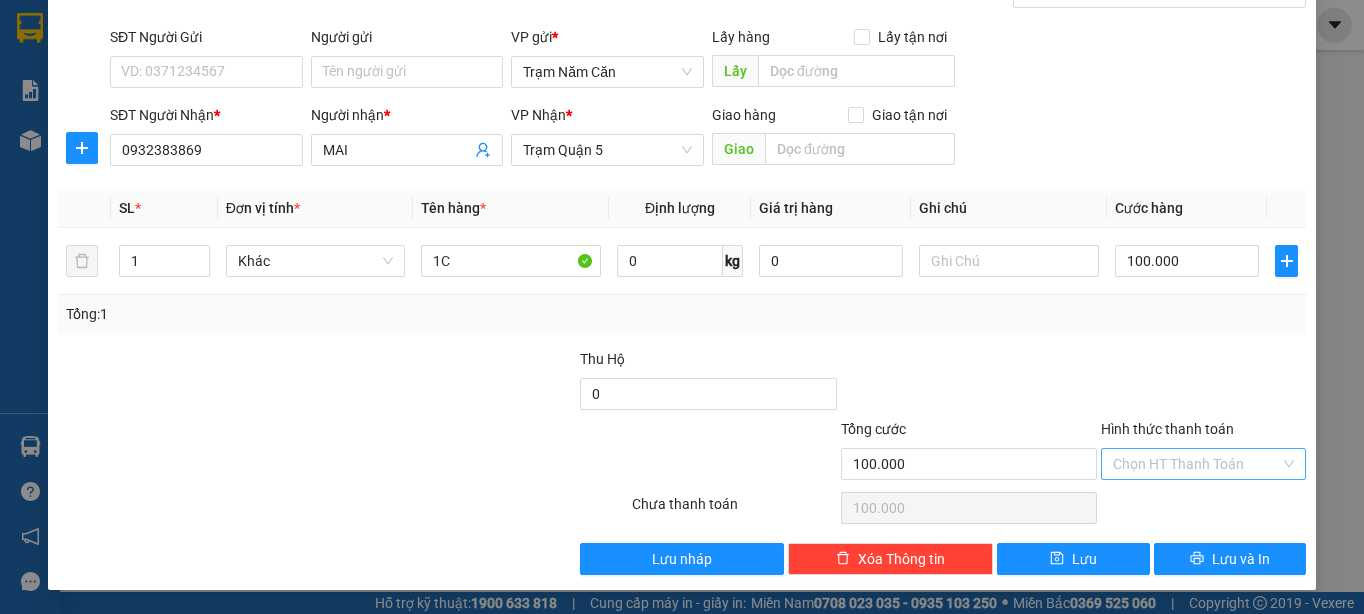 click on "Hình thức thanh toán" at bounding box center [1196, 464] 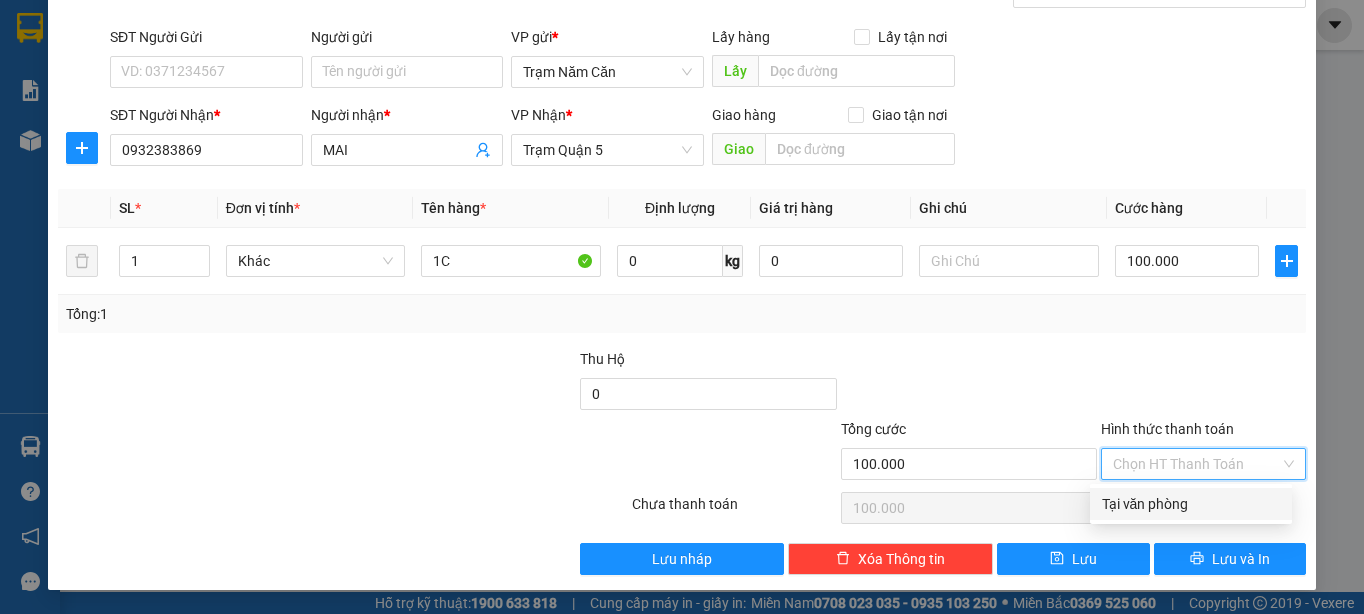 click on "Tại văn phòng" at bounding box center [1191, 504] 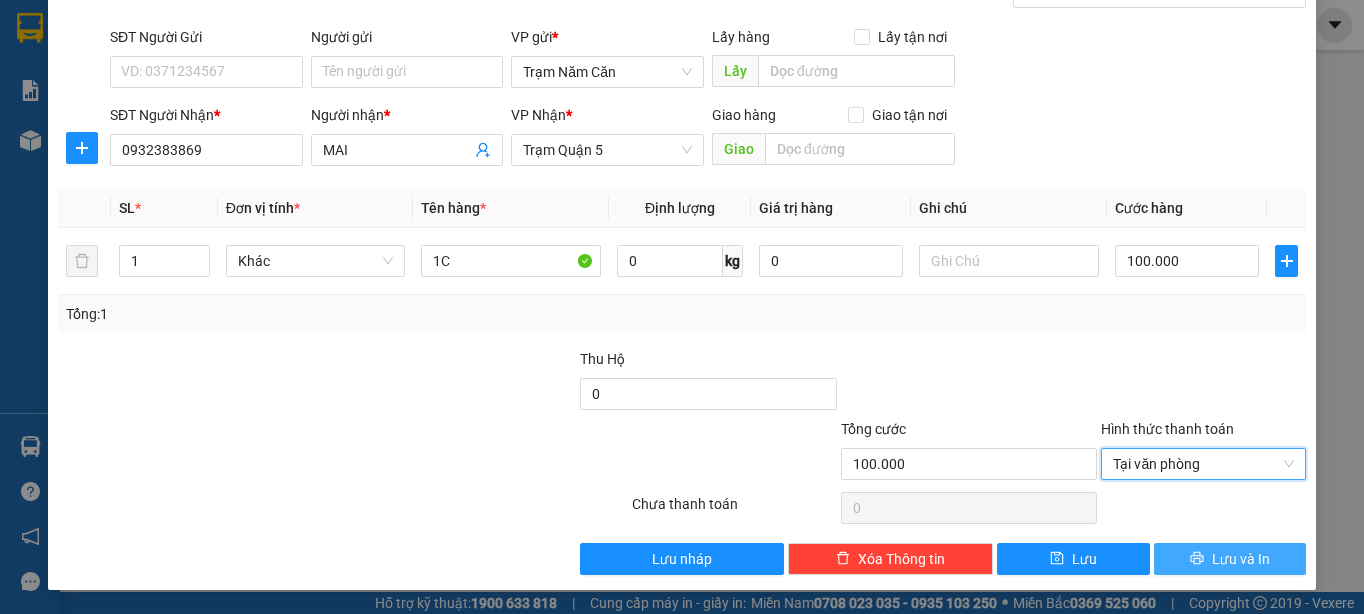click 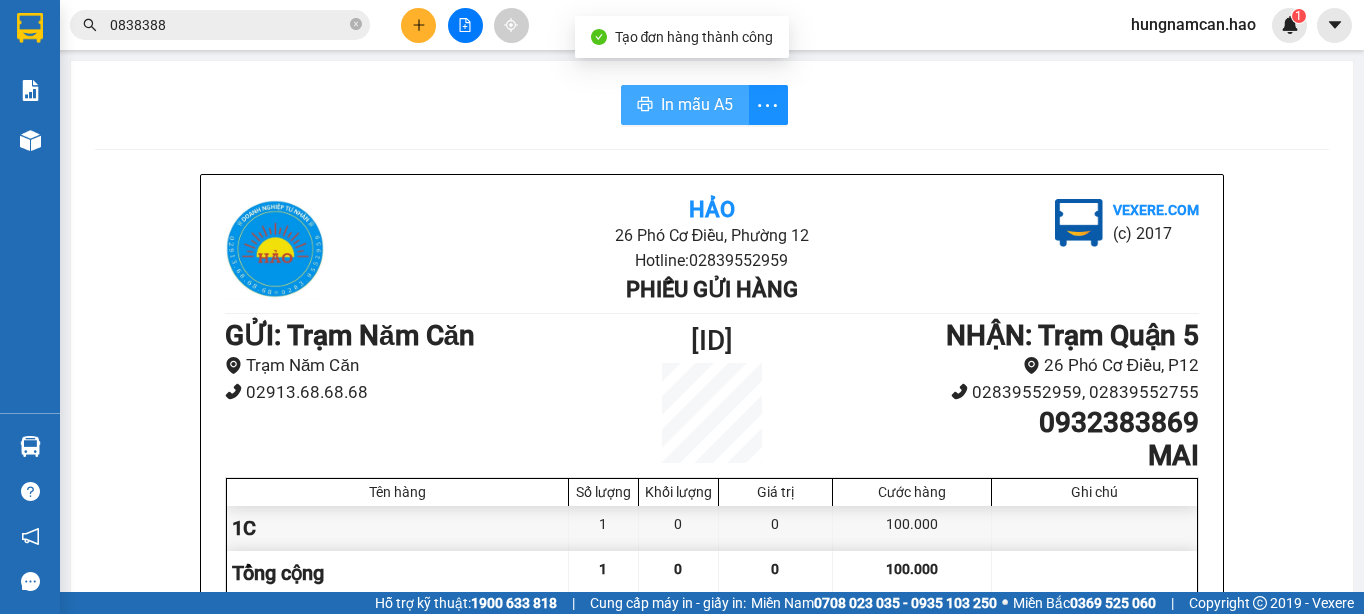 click on "In mẫu A5" at bounding box center [697, 104] 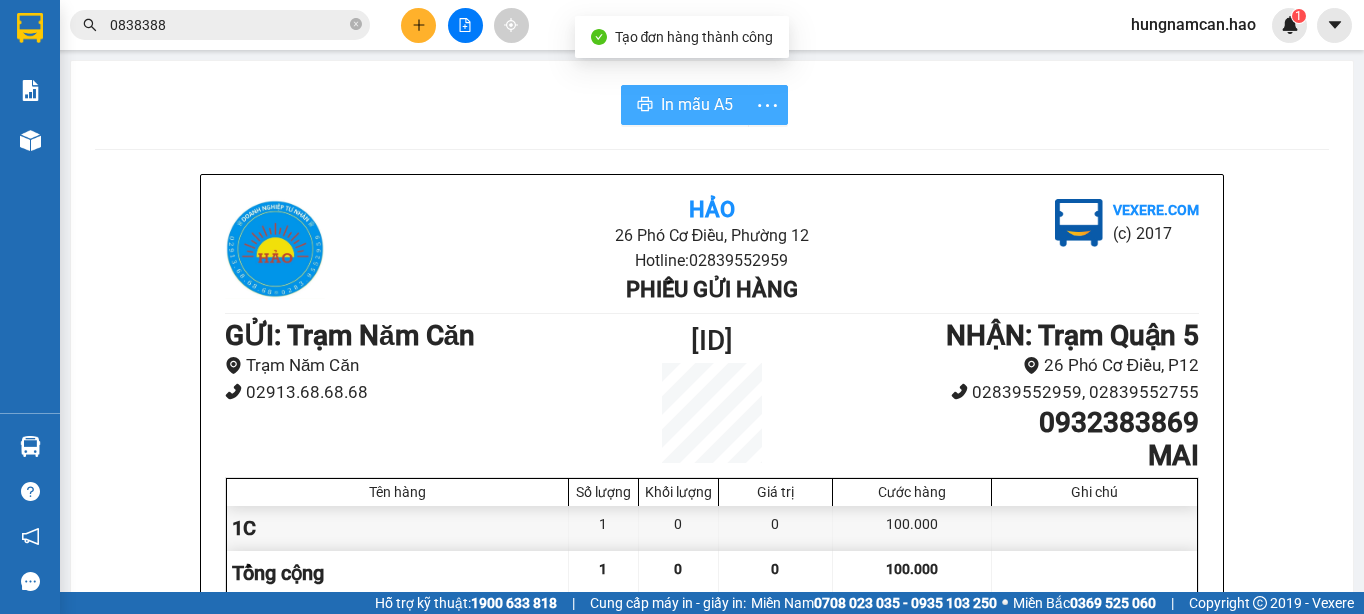 scroll, scrollTop: 0, scrollLeft: 0, axis: both 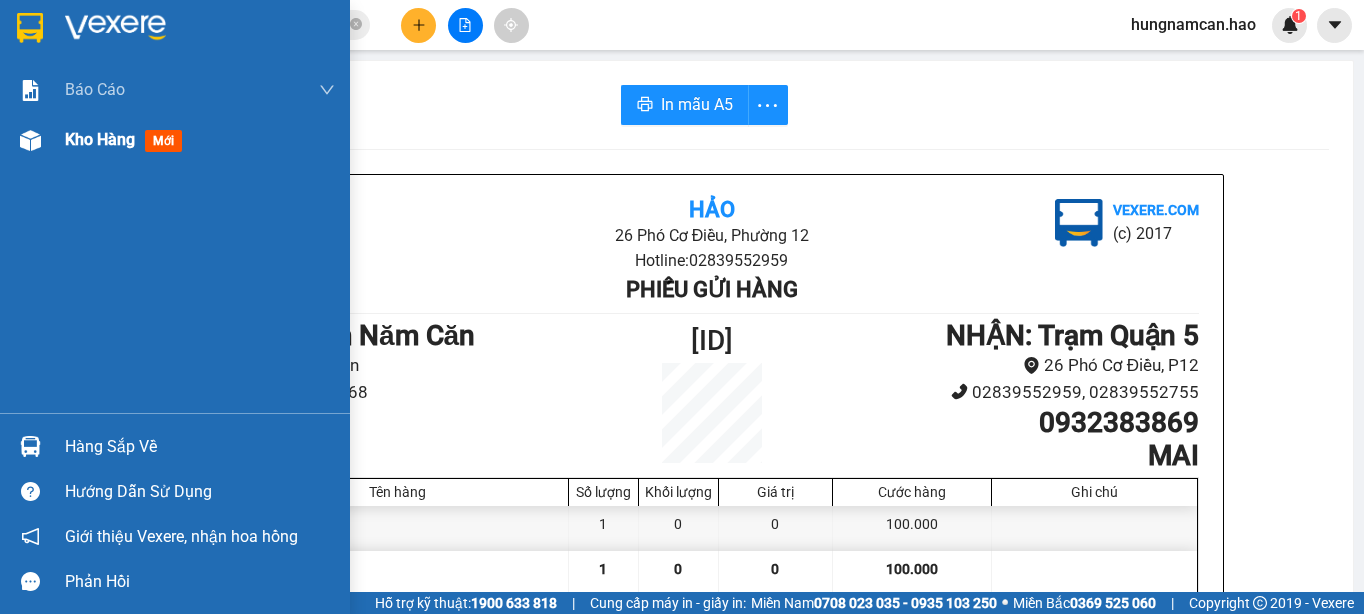click on "Kho hàng mới" at bounding box center (175, 140) 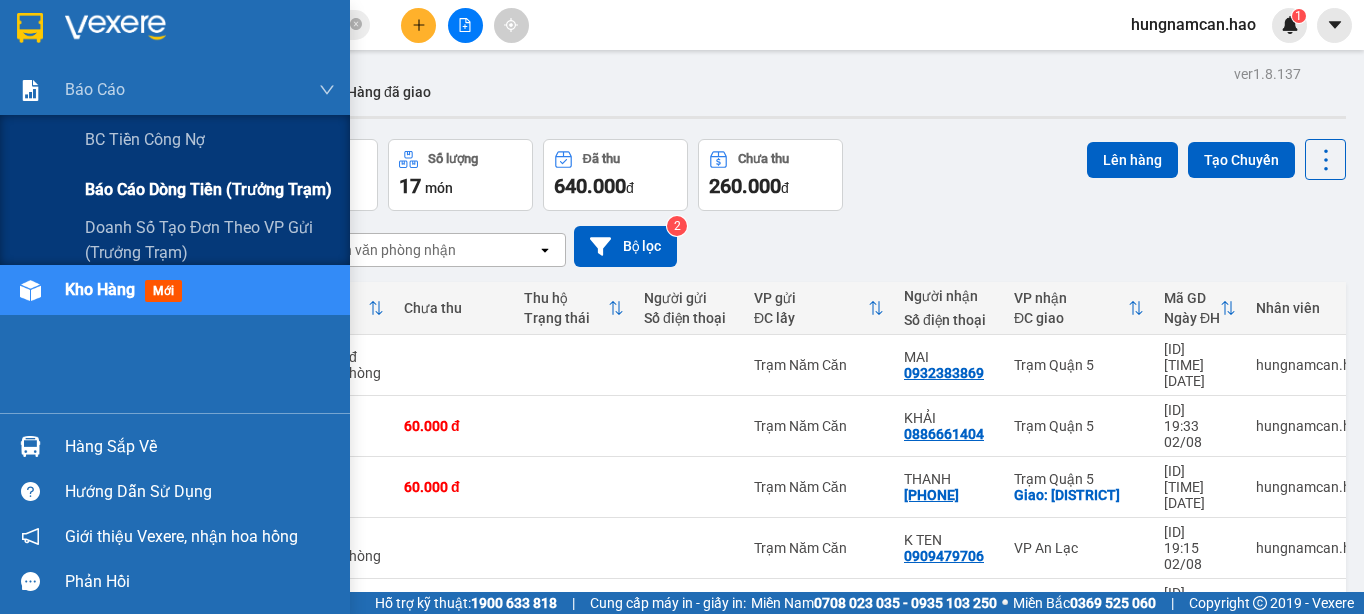 click on "Báo cáo dòng tiền (trưởng trạm)" at bounding box center [208, 189] 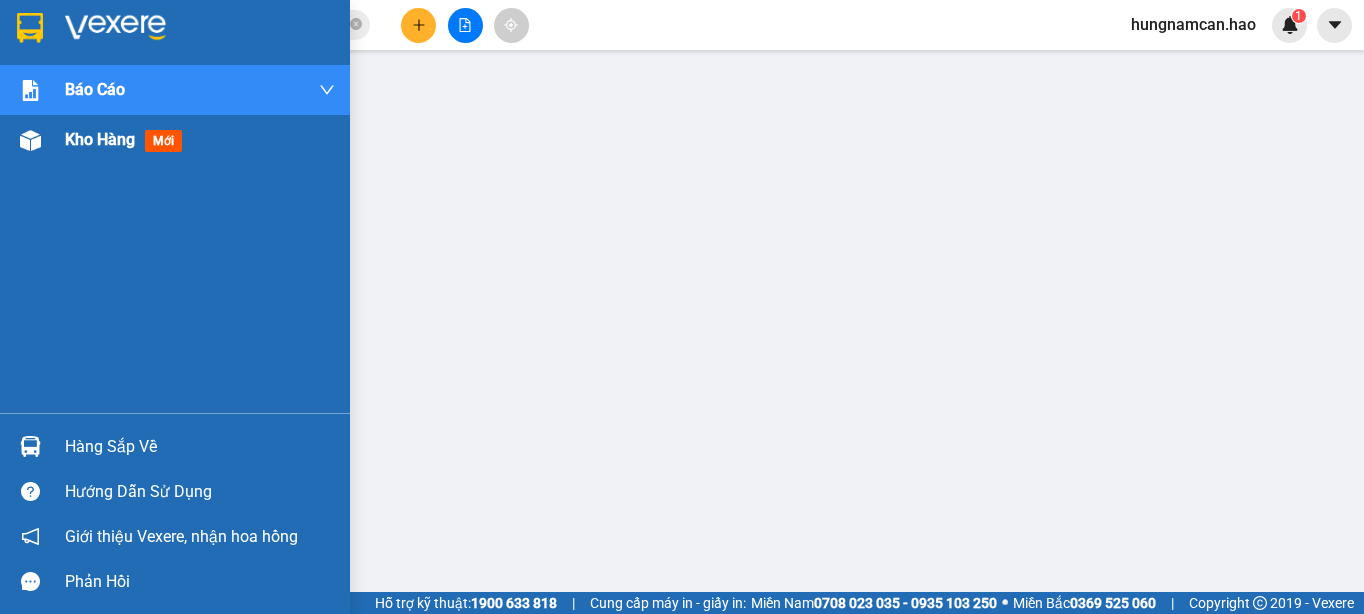click on "Kho hàng" at bounding box center (100, 139) 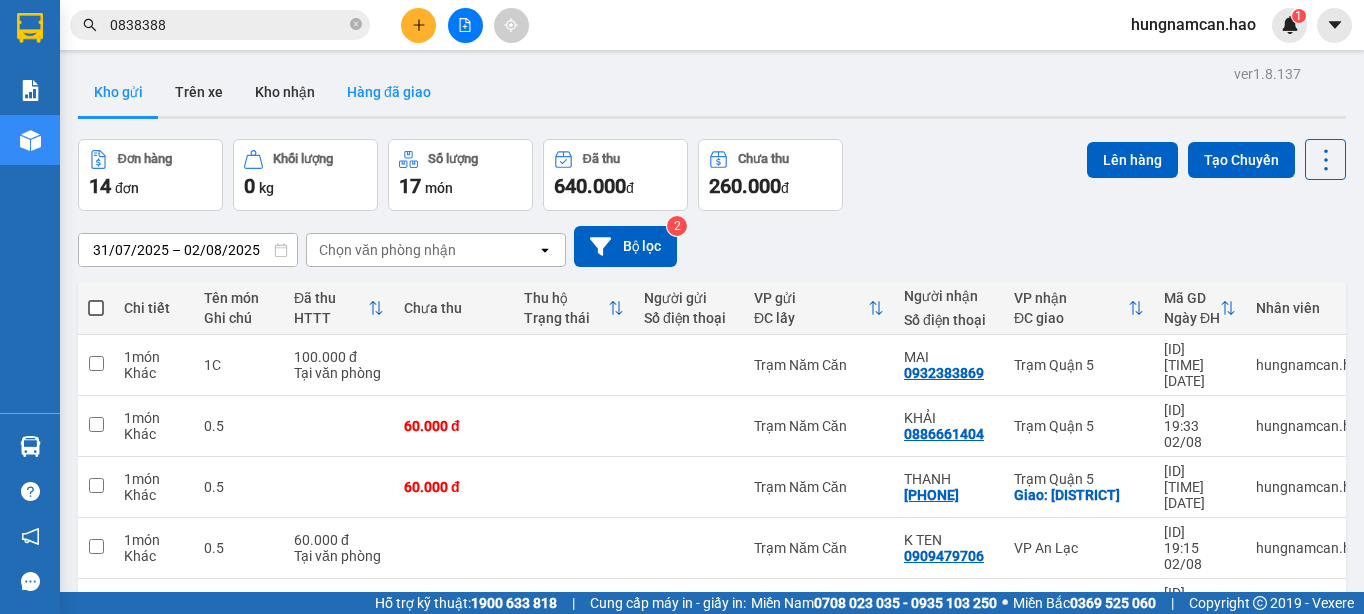 click on "Hàng đã giao" at bounding box center (389, 92) 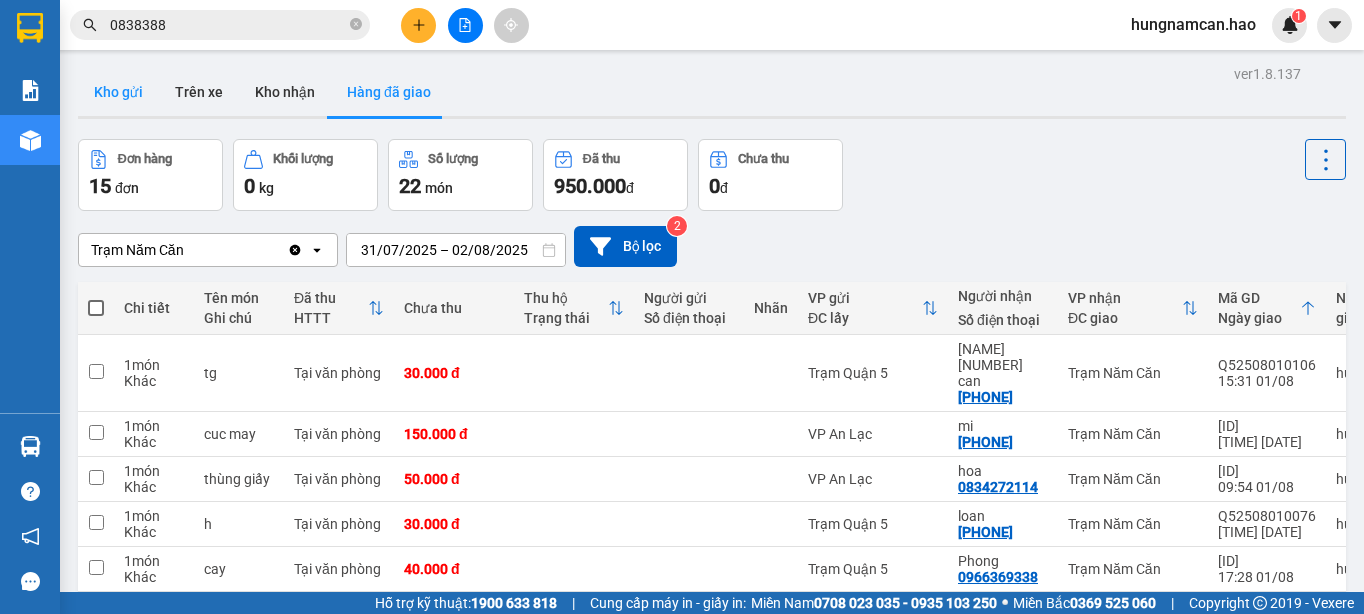 click on "Kho gửi" at bounding box center (118, 92) 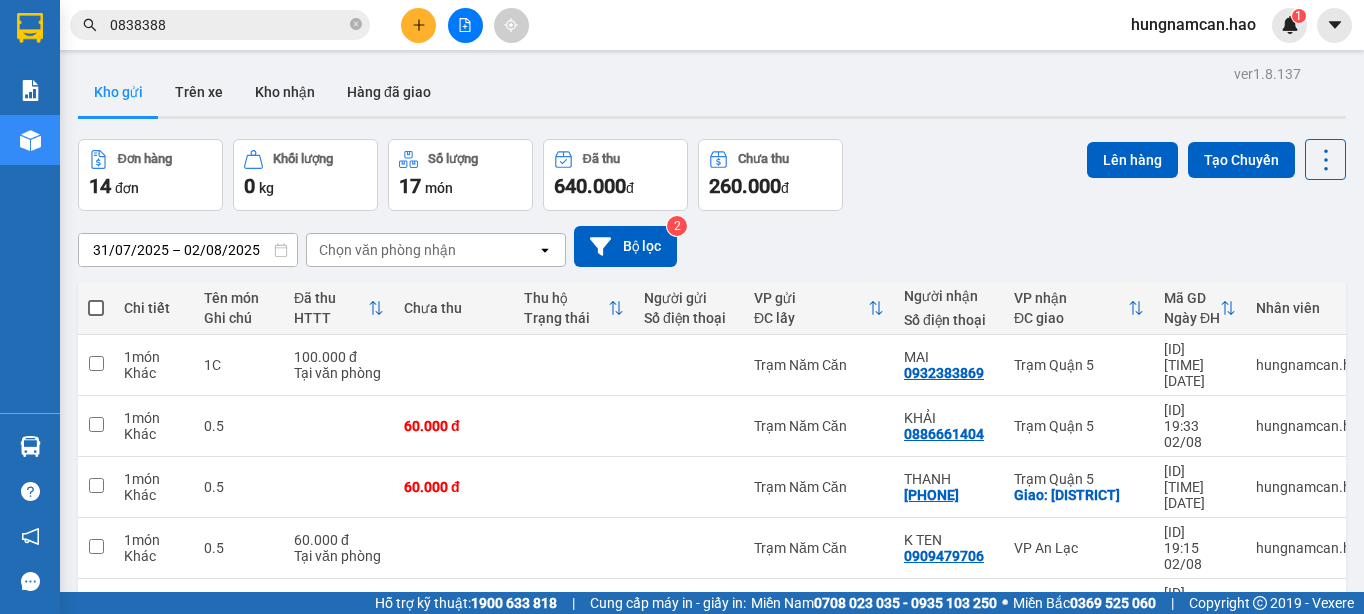 click on "2" at bounding box center (1128, 977) 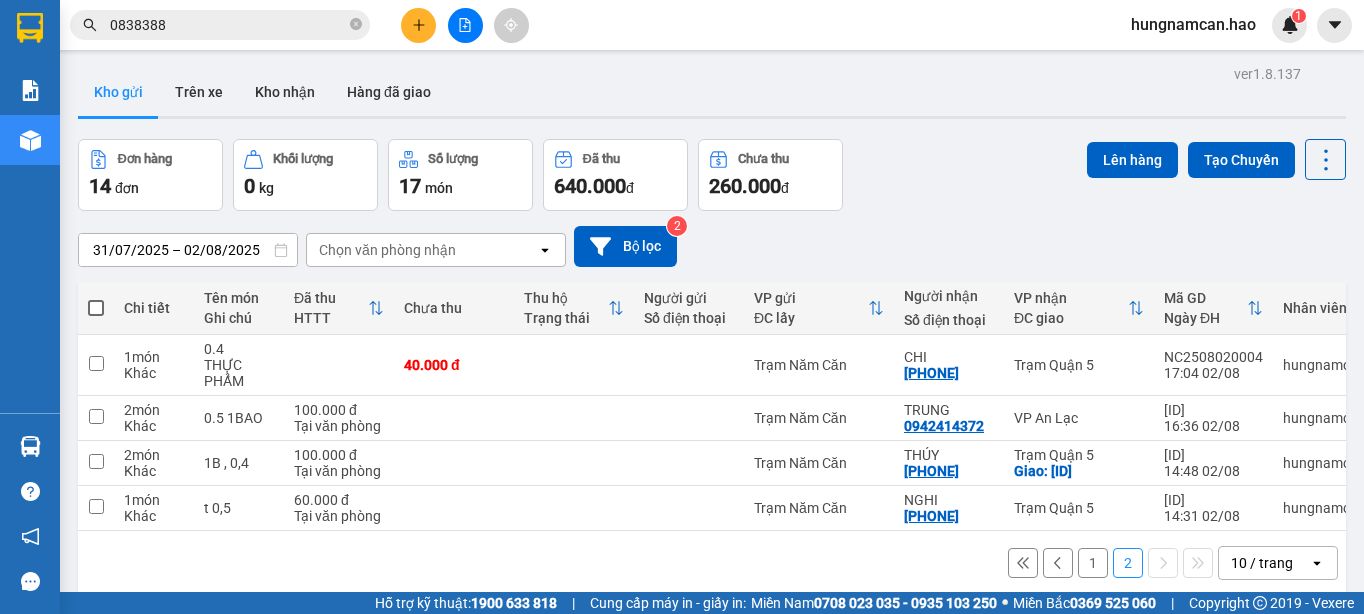 click at bounding box center [1023, 563] 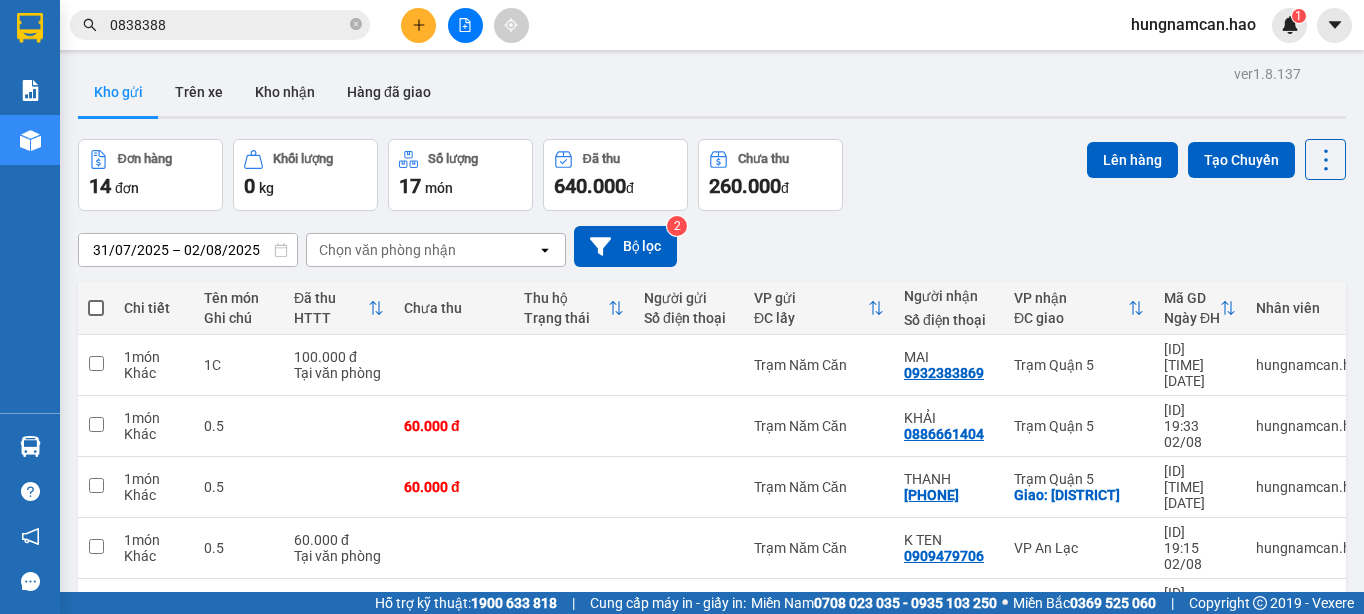 click on "10 / trang" at bounding box center (1262, 977) 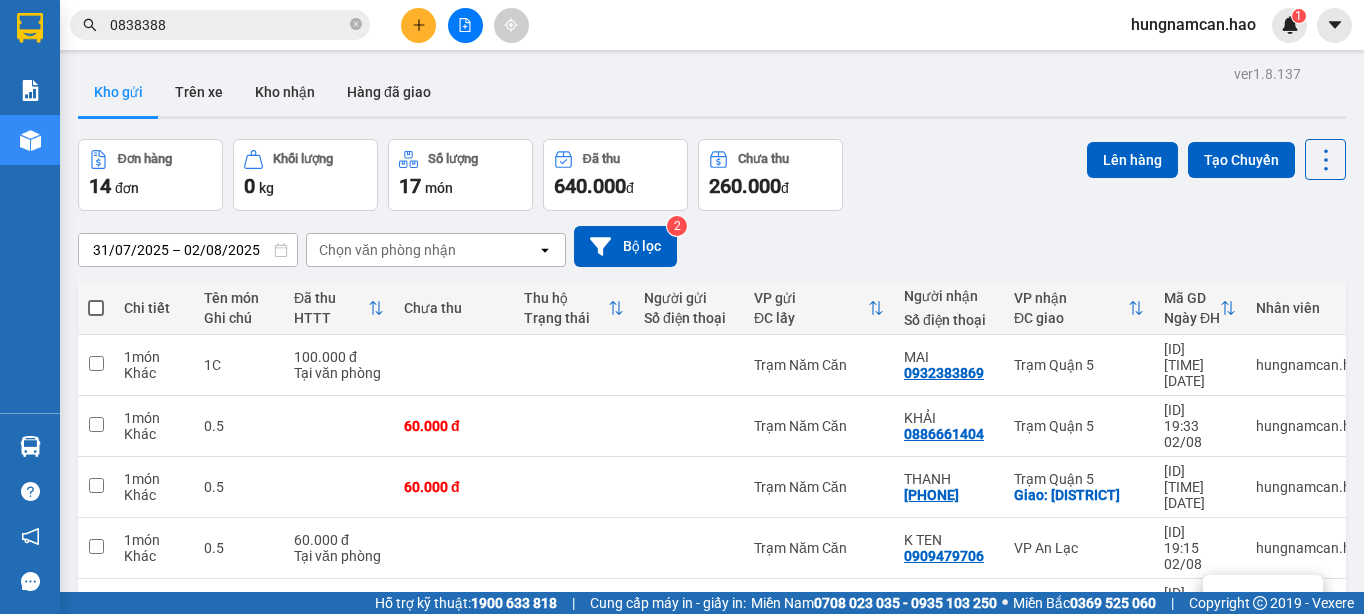 click on "80 / trang" at bounding box center [1263, 745] 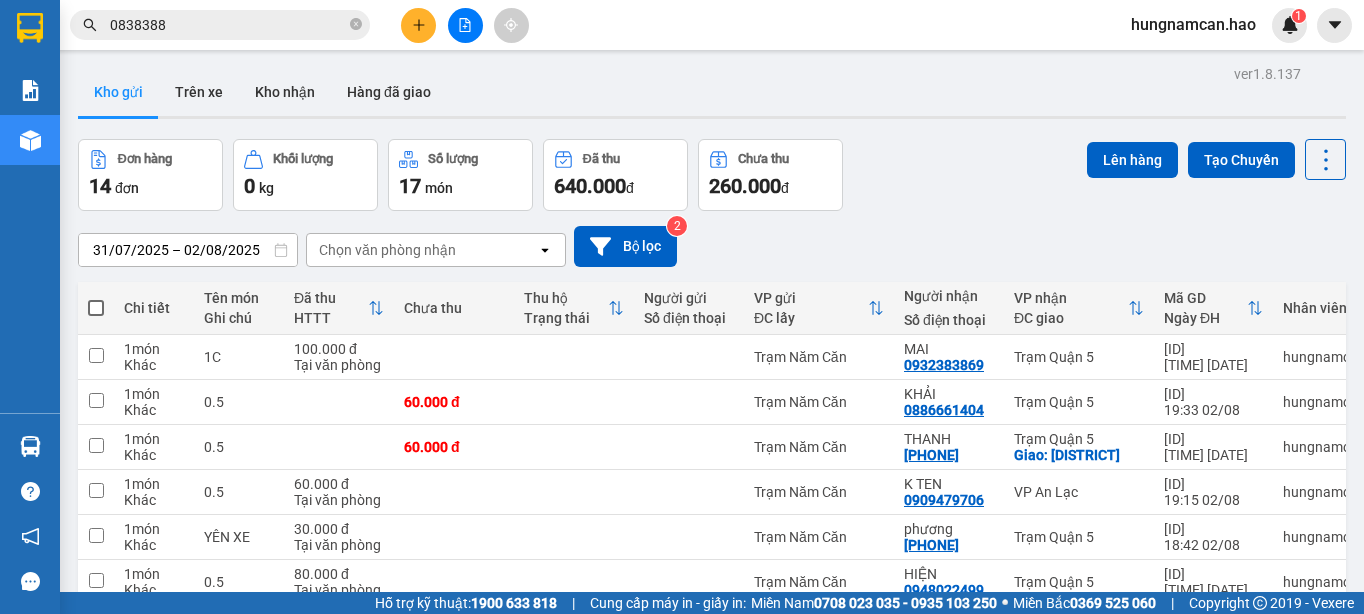 click at bounding box center [96, 308] 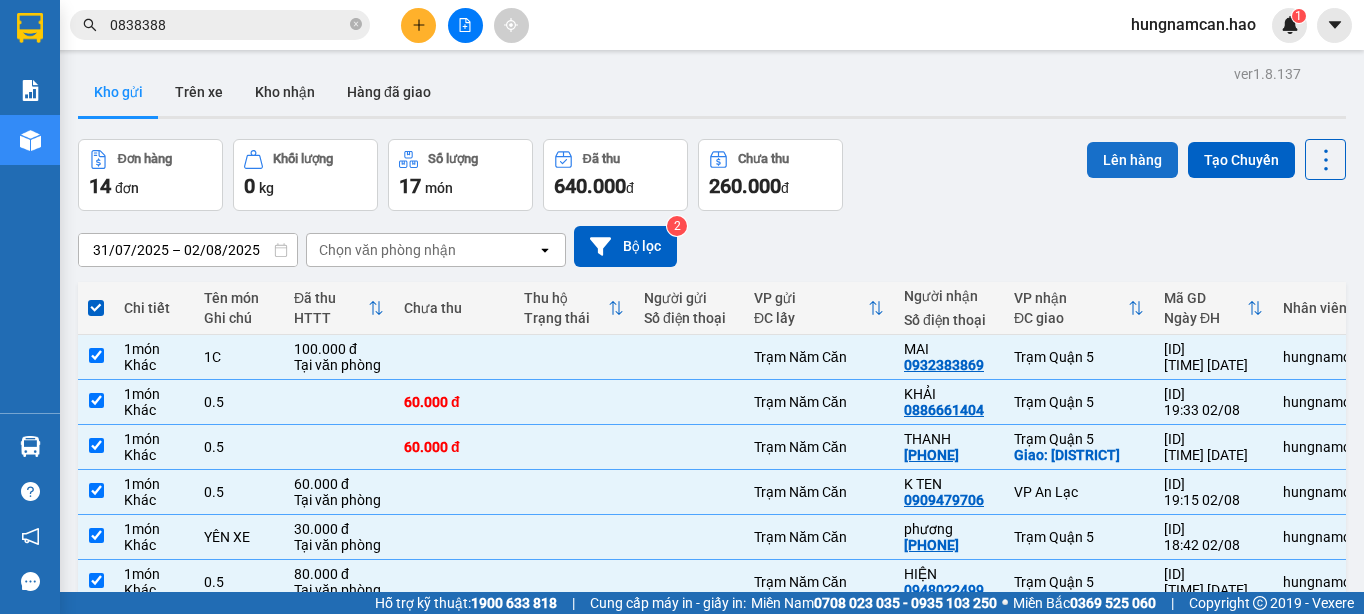 click on "Lên hàng" at bounding box center [1132, 160] 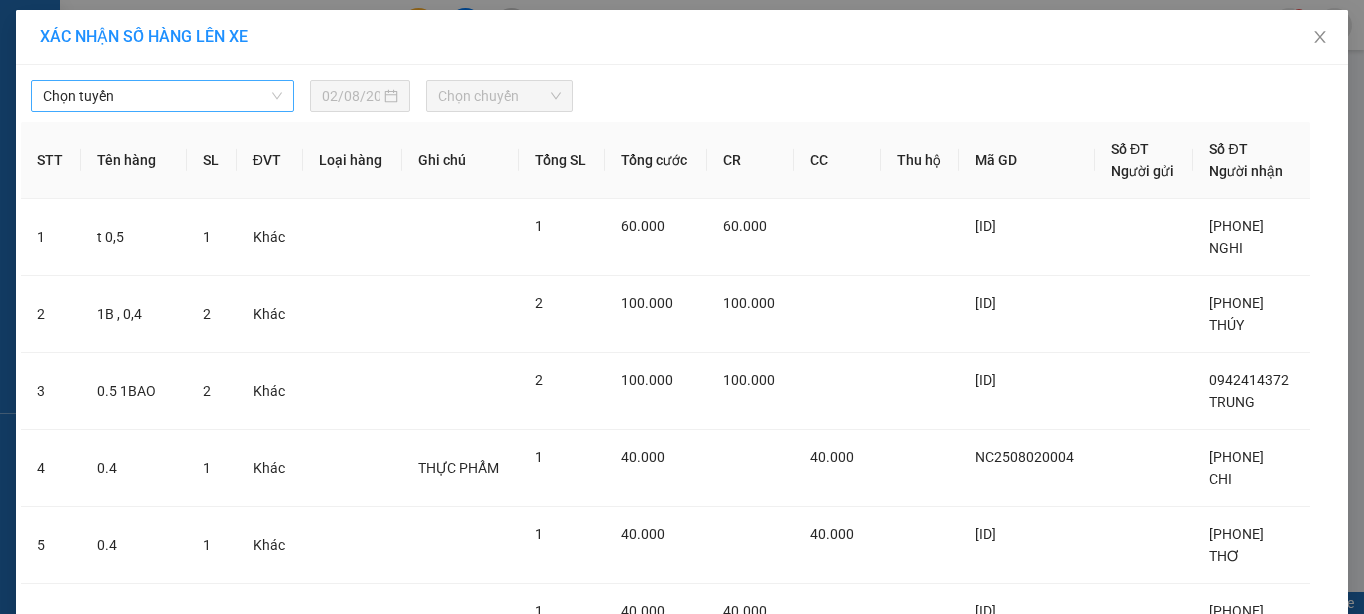 click on "Chọn tuyến" at bounding box center [162, 96] 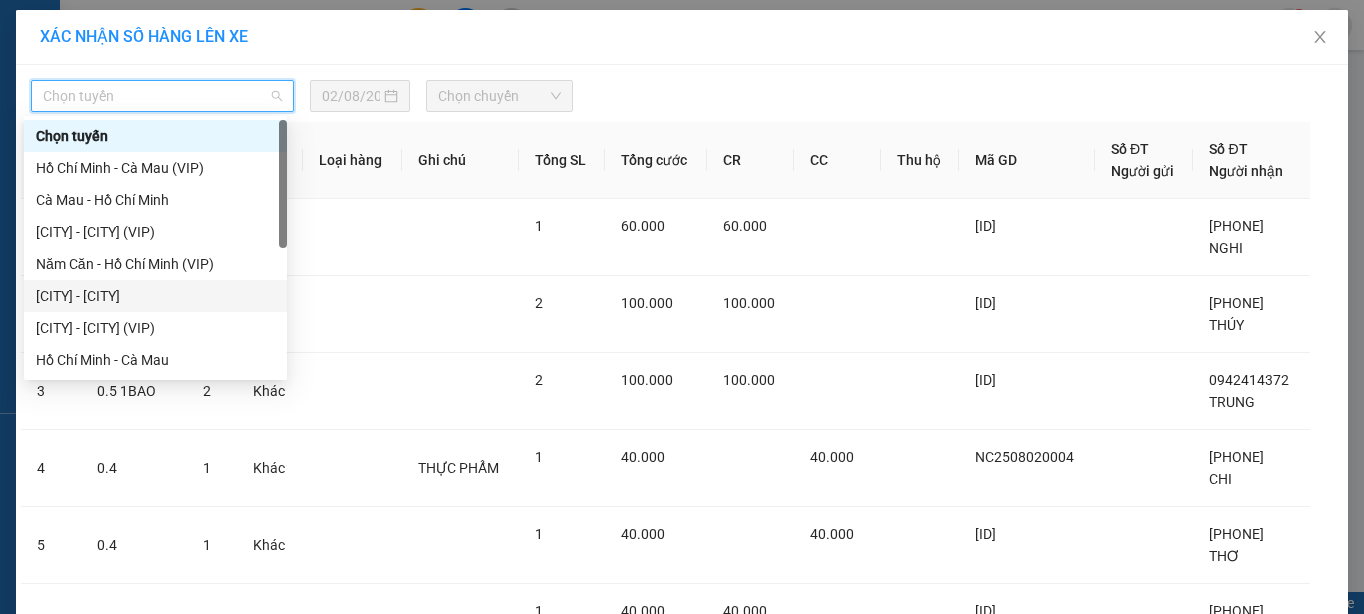 click on "[CITY] - [CITY]" at bounding box center (155, 296) 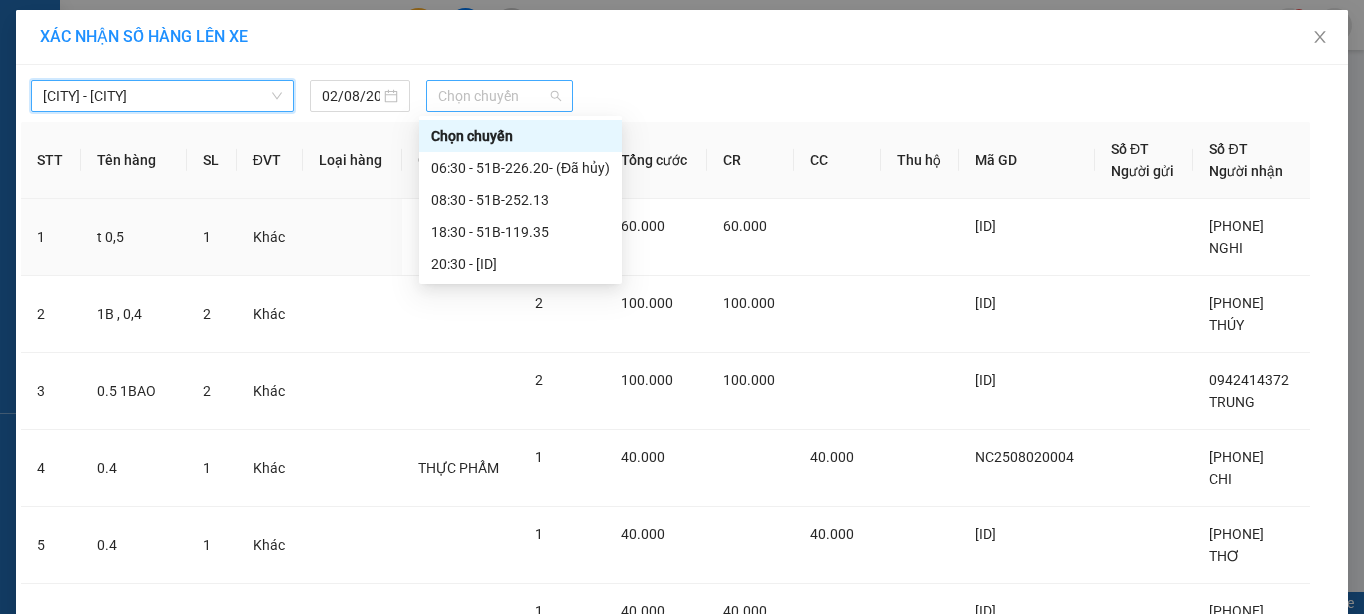 click on "Chọn chuyến" at bounding box center [499, 96] 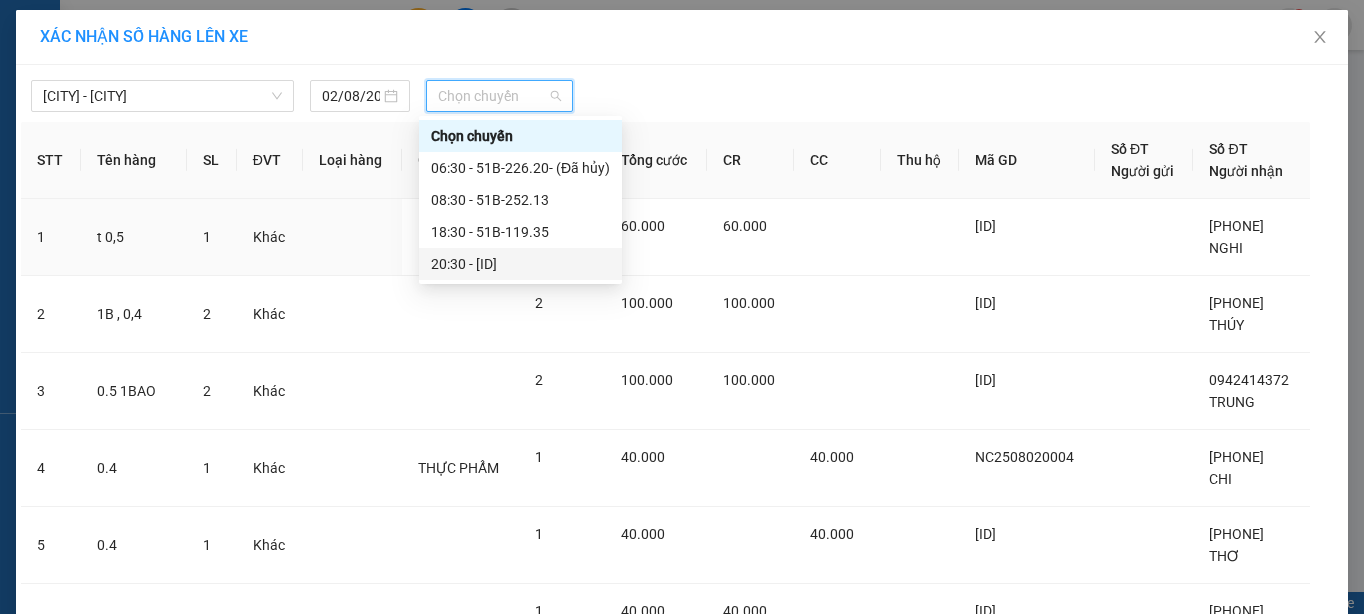 click on "[TIME]     - [ID]" at bounding box center [520, 264] 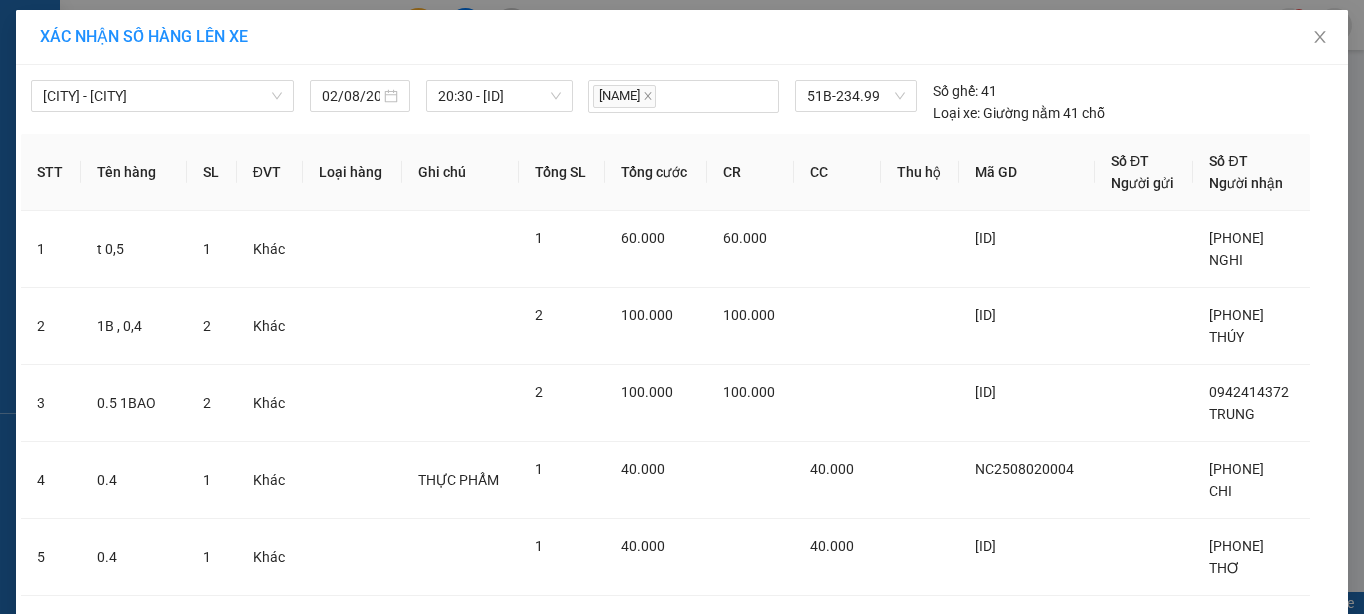 click on "Lên hàng" at bounding box center [744, 1380] 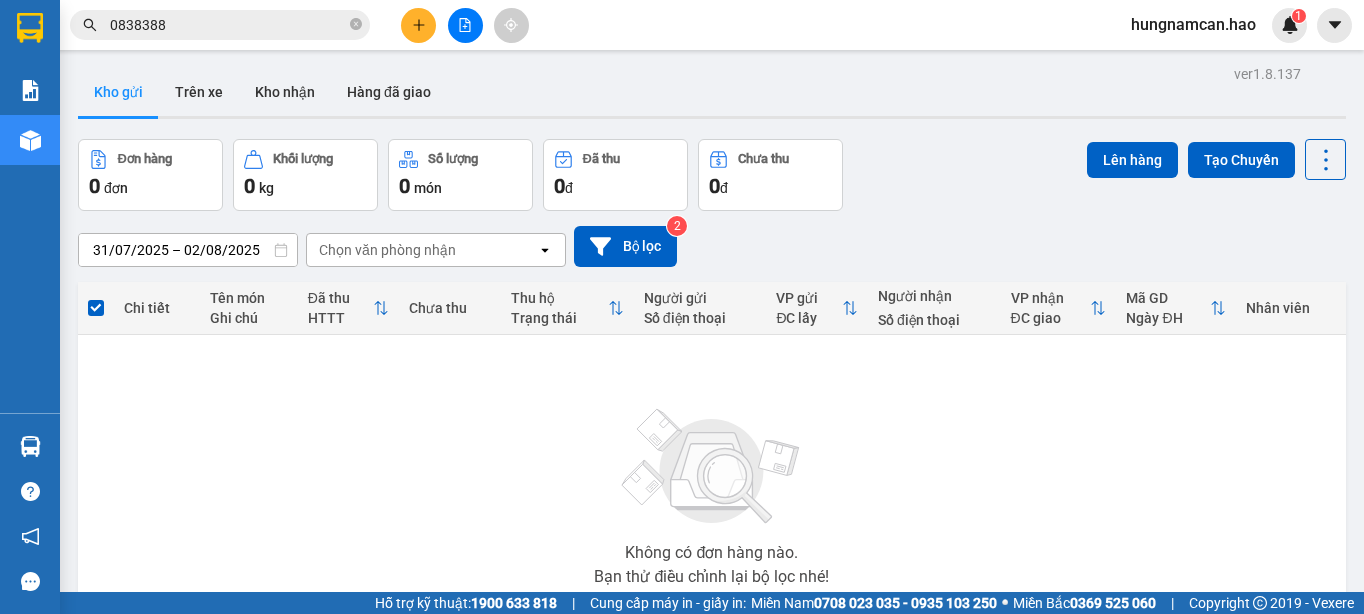 click on "Kho gửi" at bounding box center [118, 92] 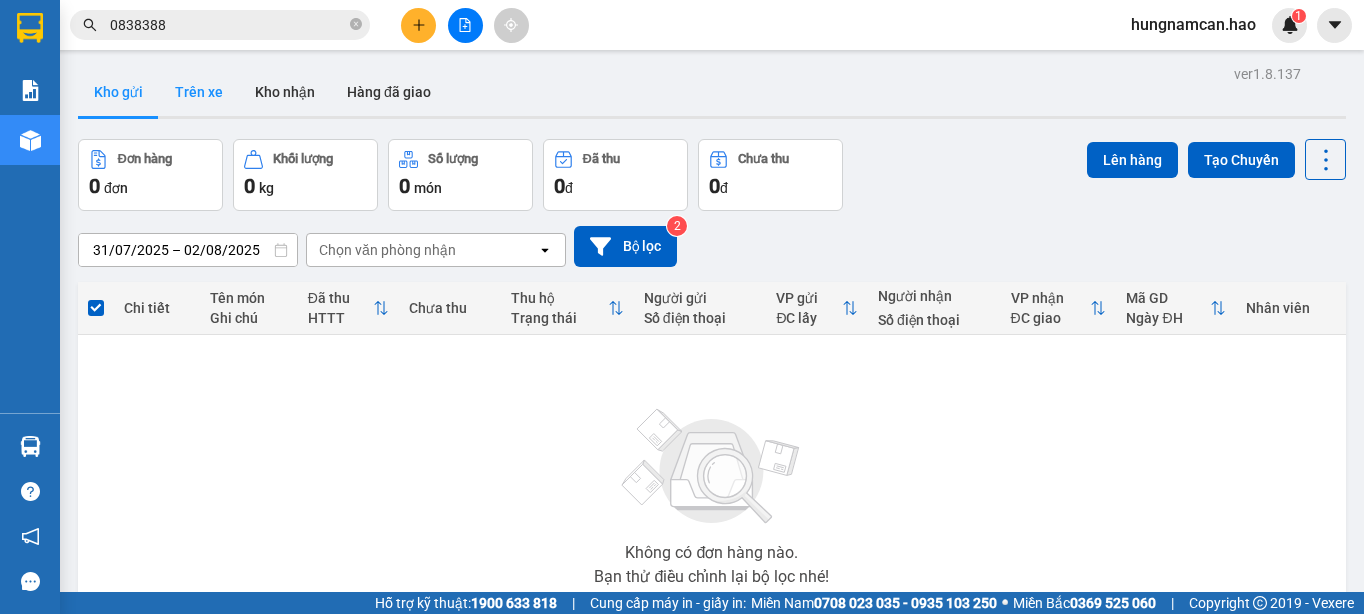 click on "Trên xe" at bounding box center (199, 92) 